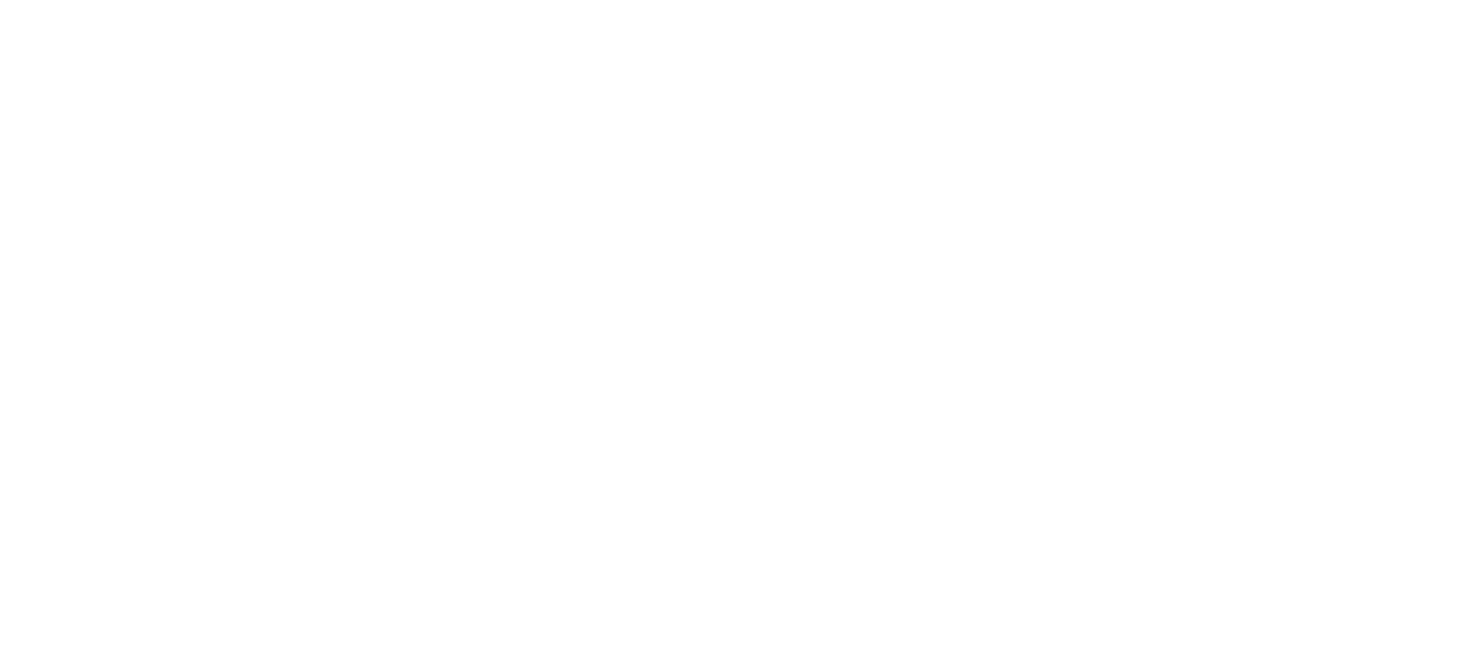 scroll, scrollTop: 0, scrollLeft: 0, axis: both 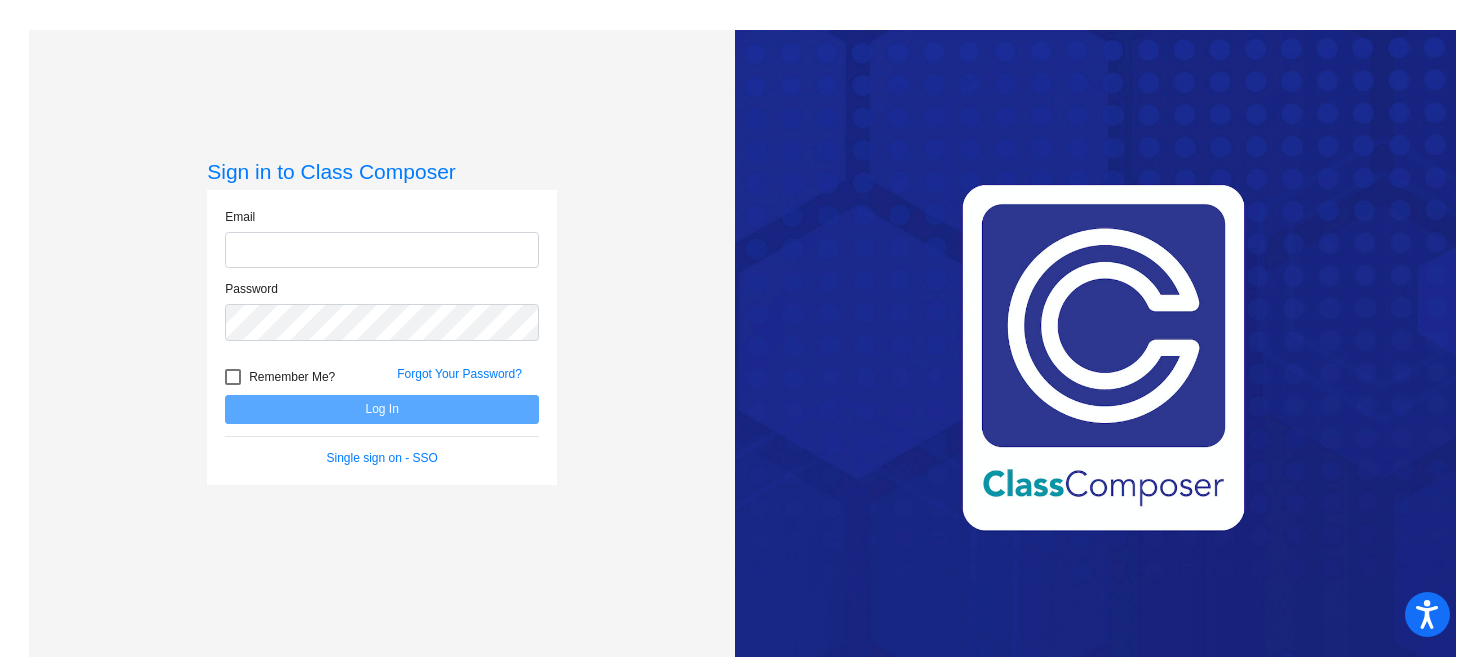 click 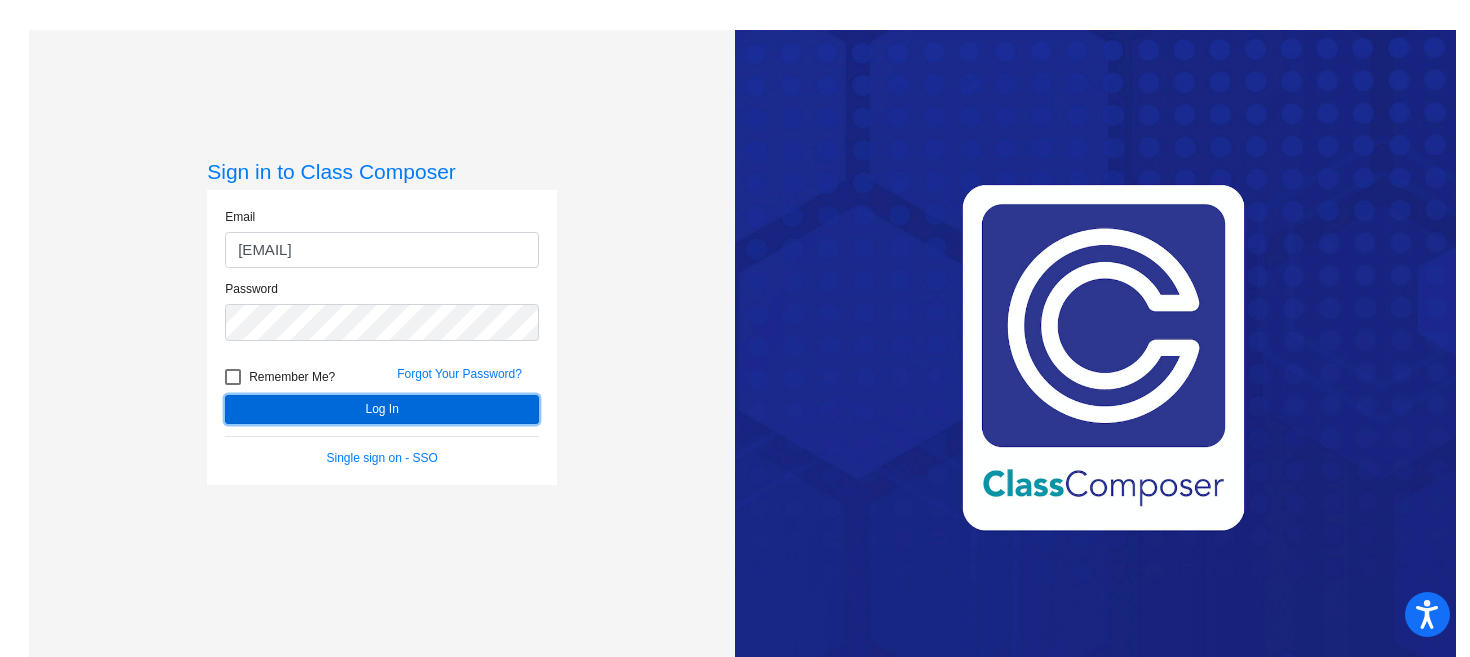 click on "Log In" 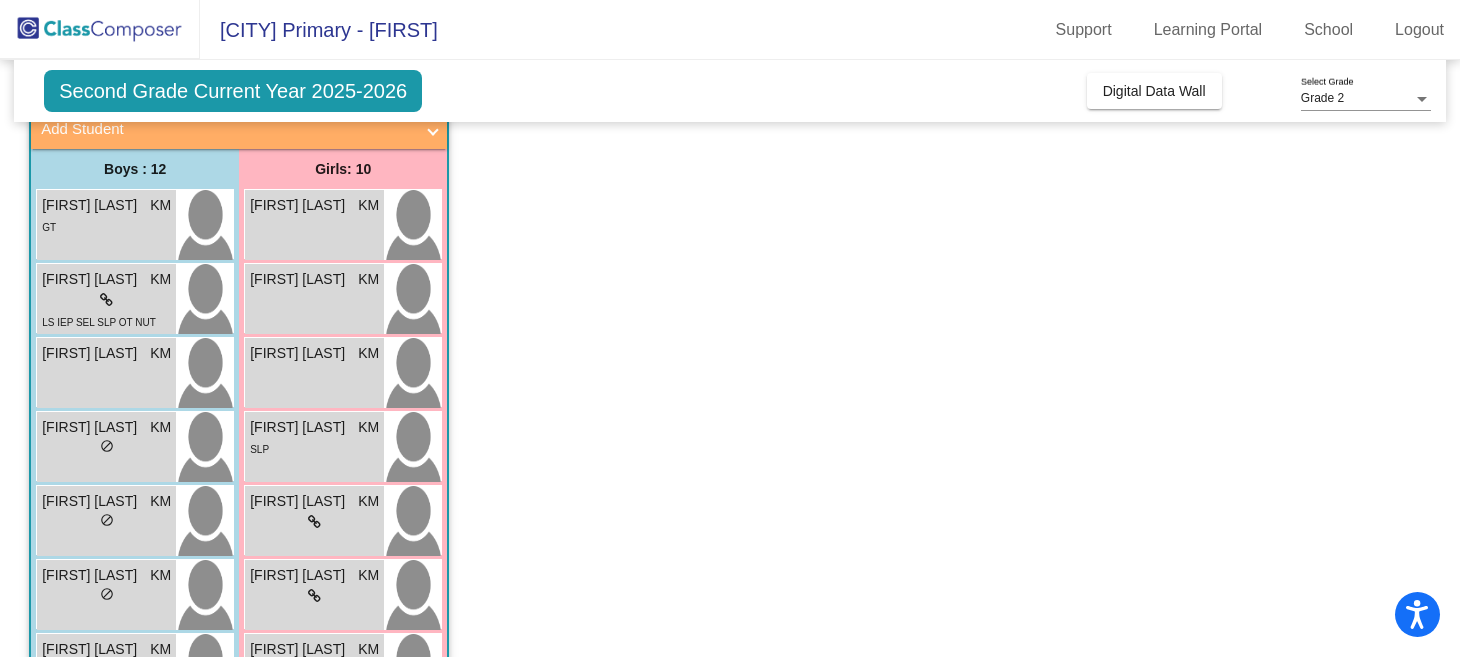 scroll, scrollTop: 123, scrollLeft: 0, axis: vertical 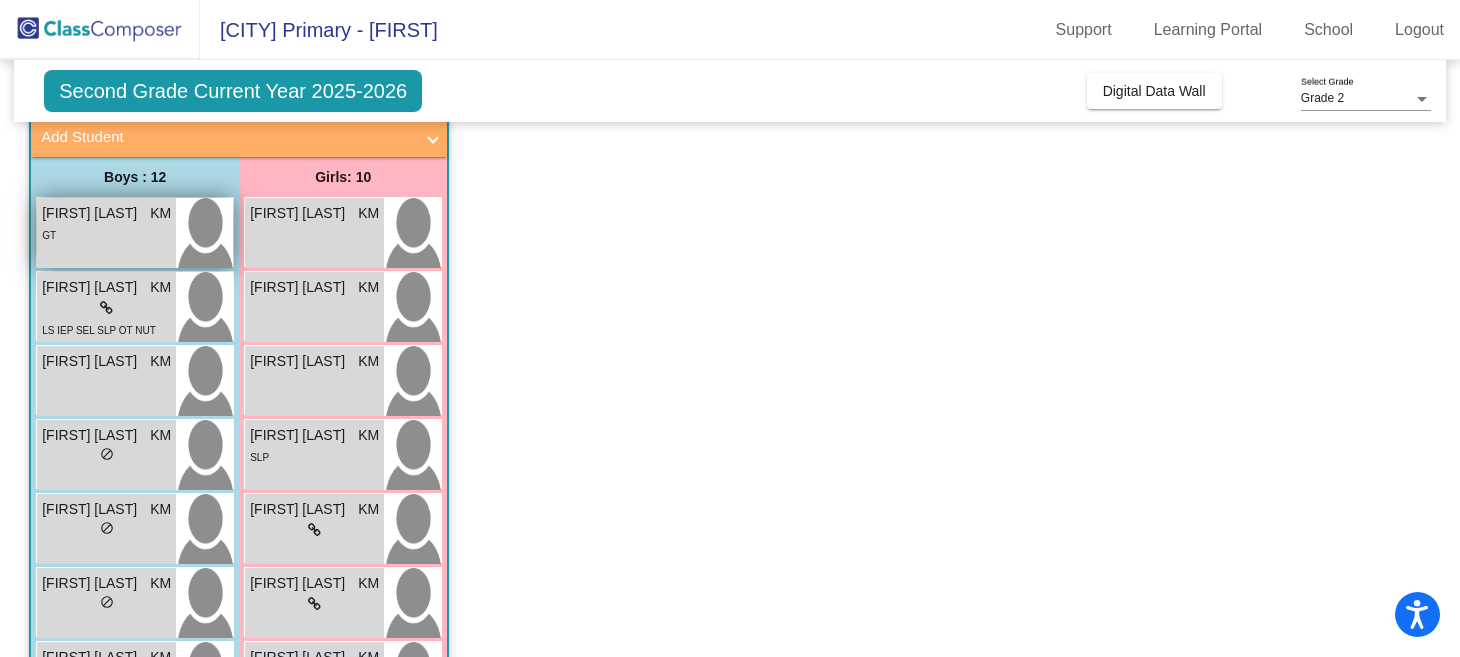 click on "[FIRST] [LAST]" at bounding box center (92, 213) 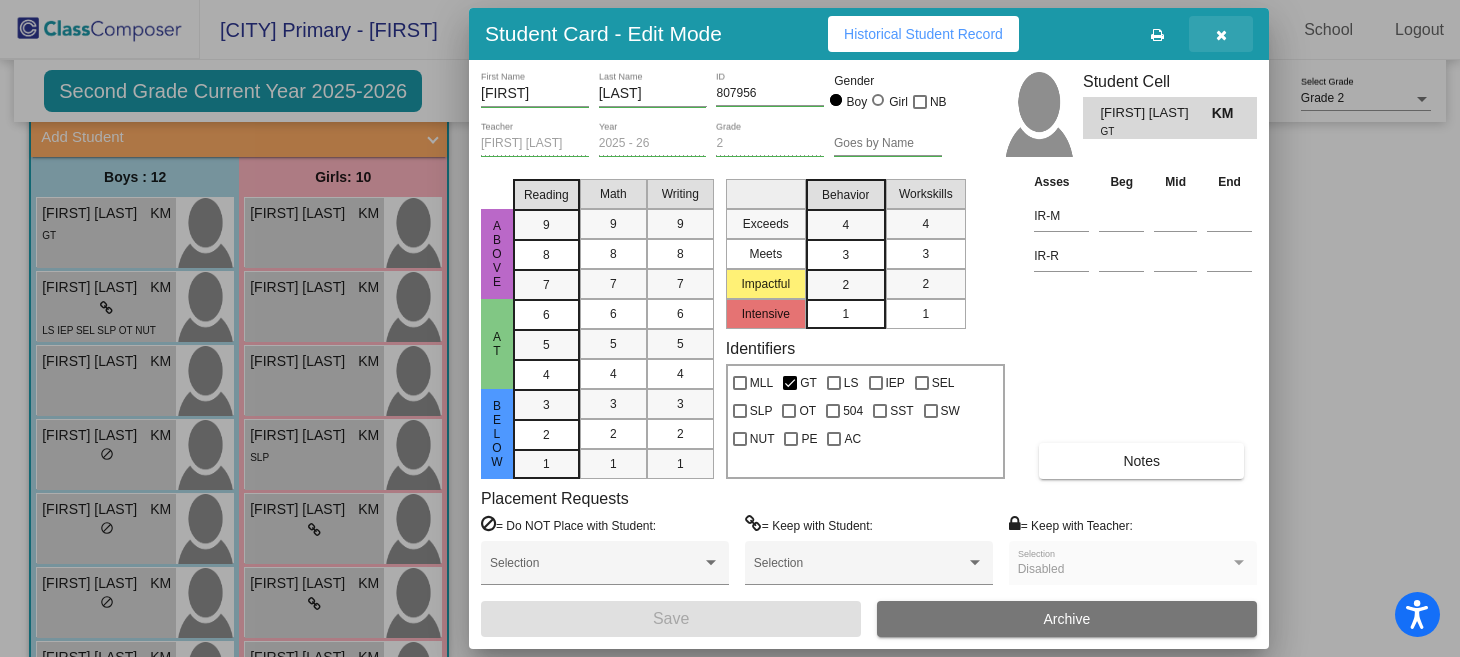 click at bounding box center (1221, 35) 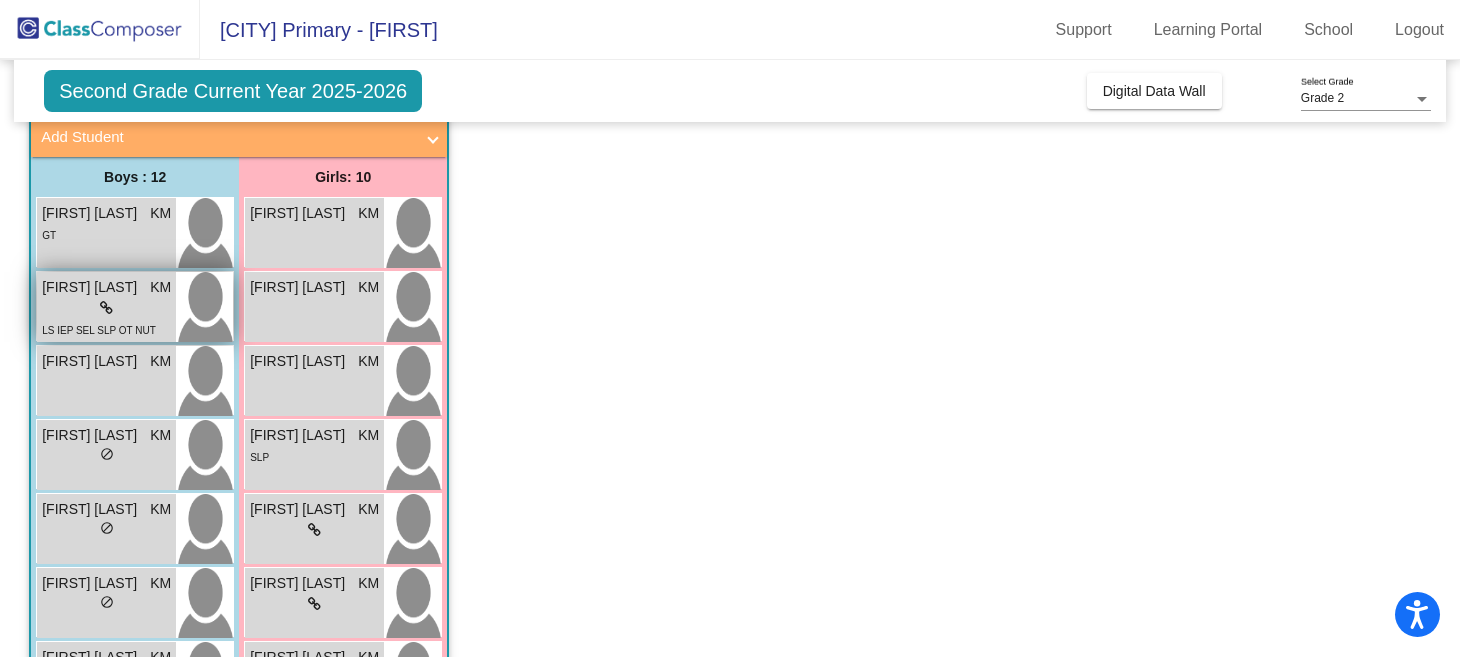 click at bounding box center [106, 307] 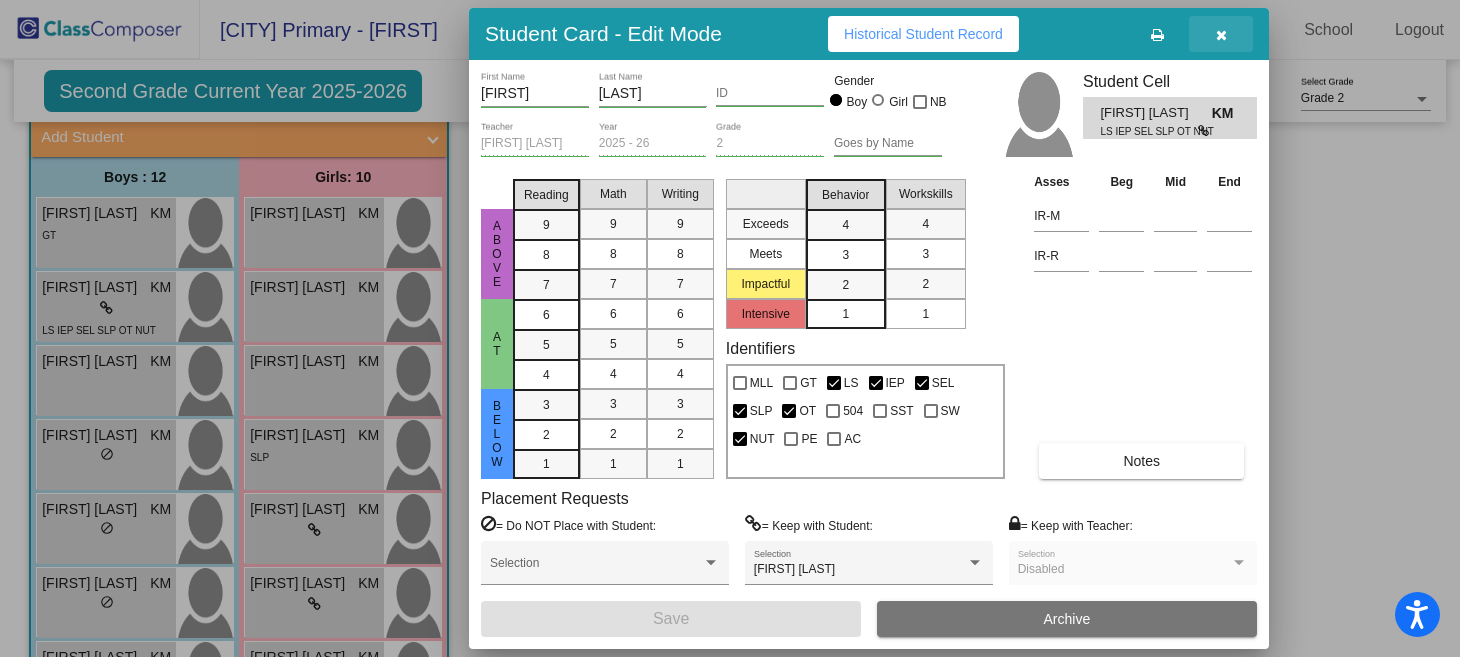 click at bounding box center (1221, 35) 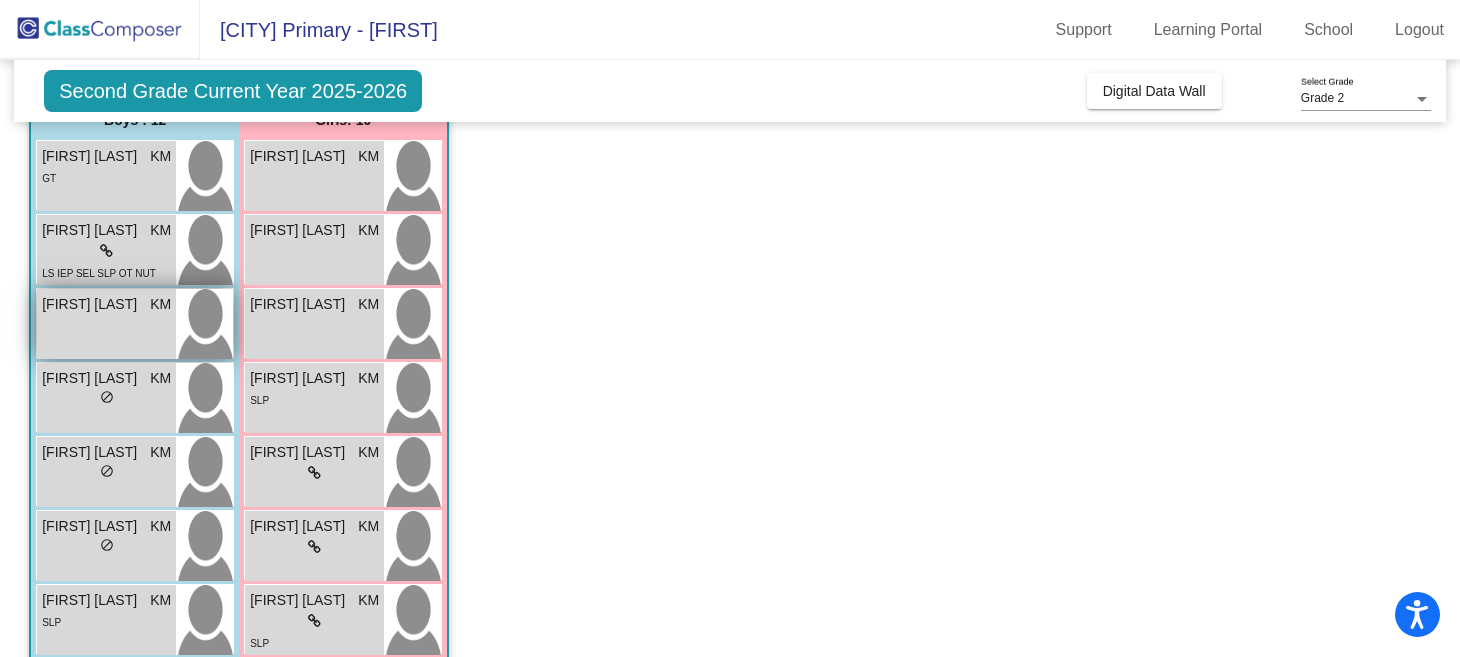 scroll, scrollTop: 177, scrollLeft: 0, axis: vertical 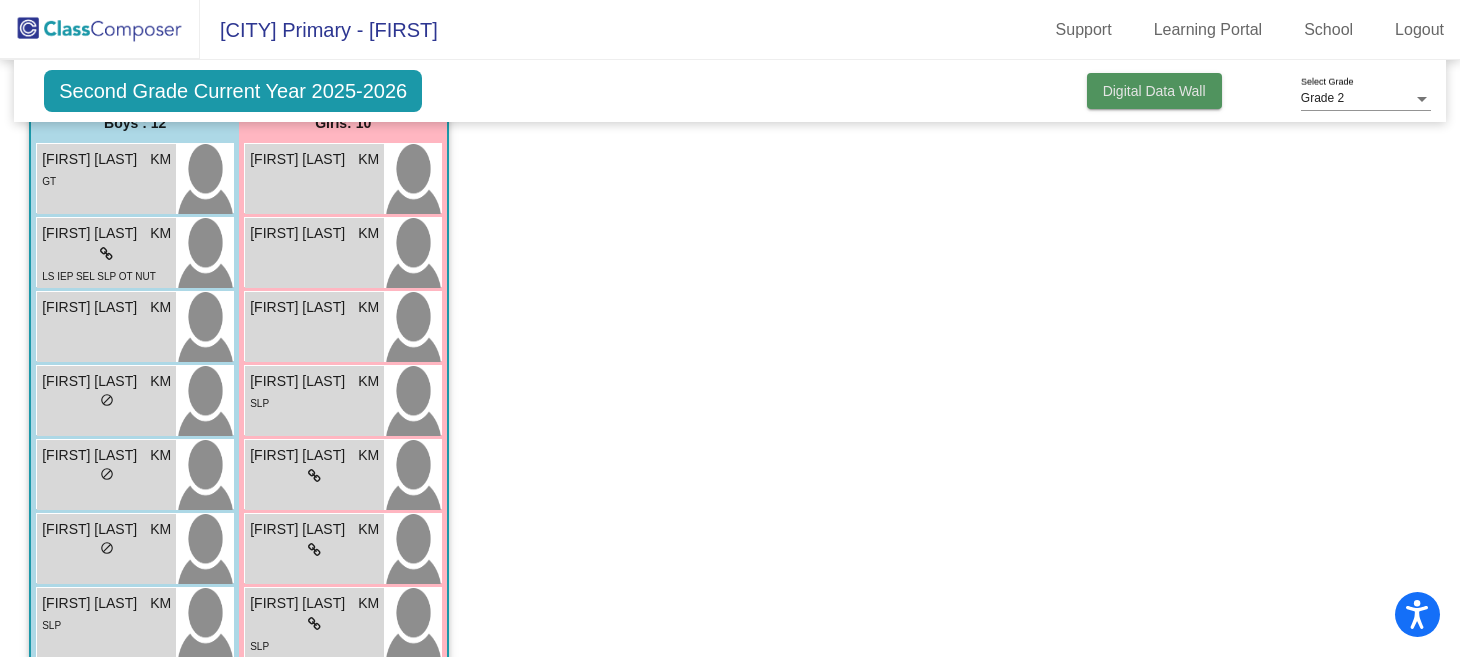 click on "Digital Data Wall" 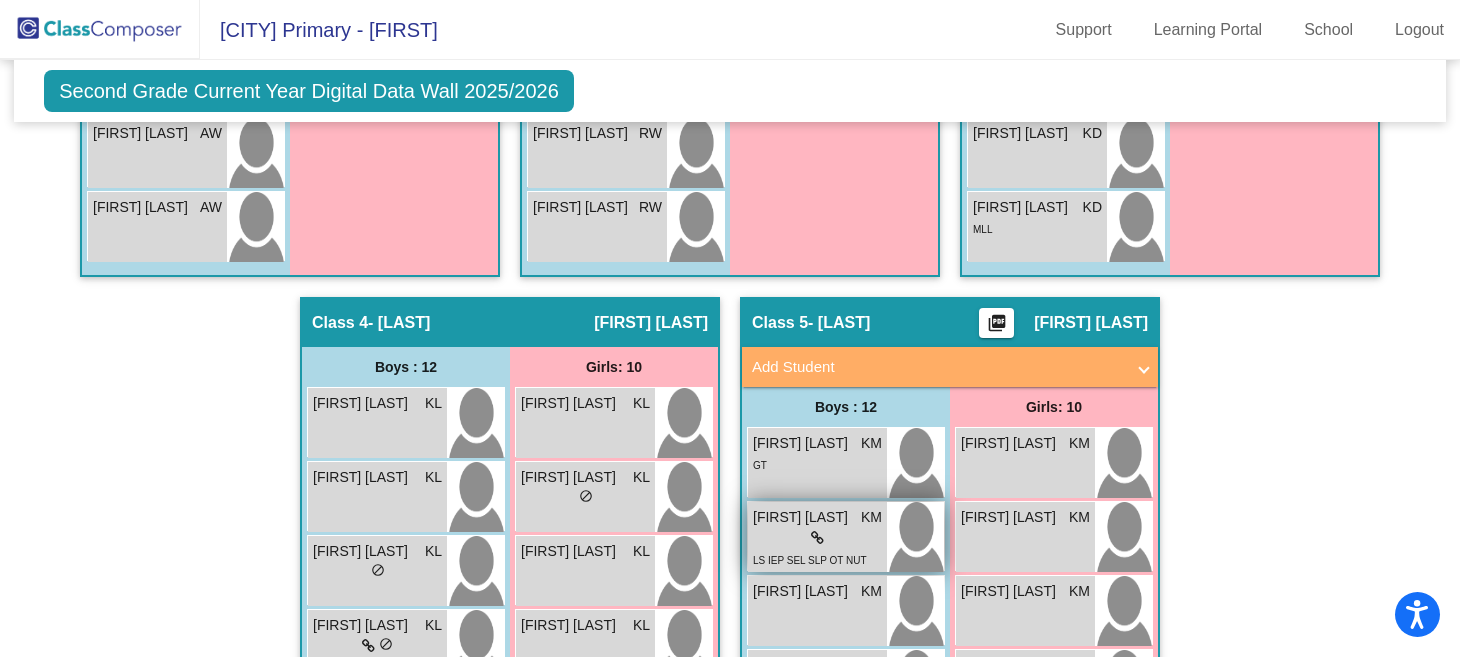 scroll, scrollTop: 1244, scrollLeft: 0, axis: vertical 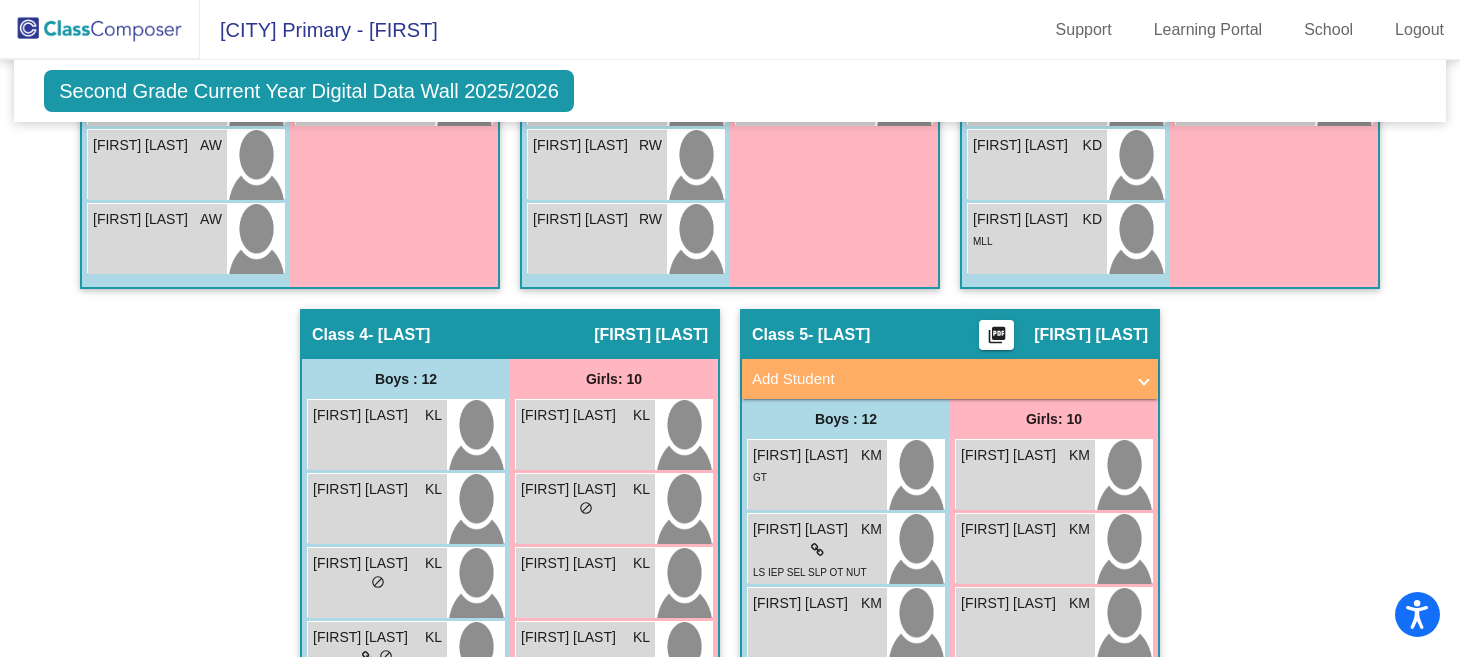 click on "Second Grade Current Year Digital Data Wall 2025/2026" 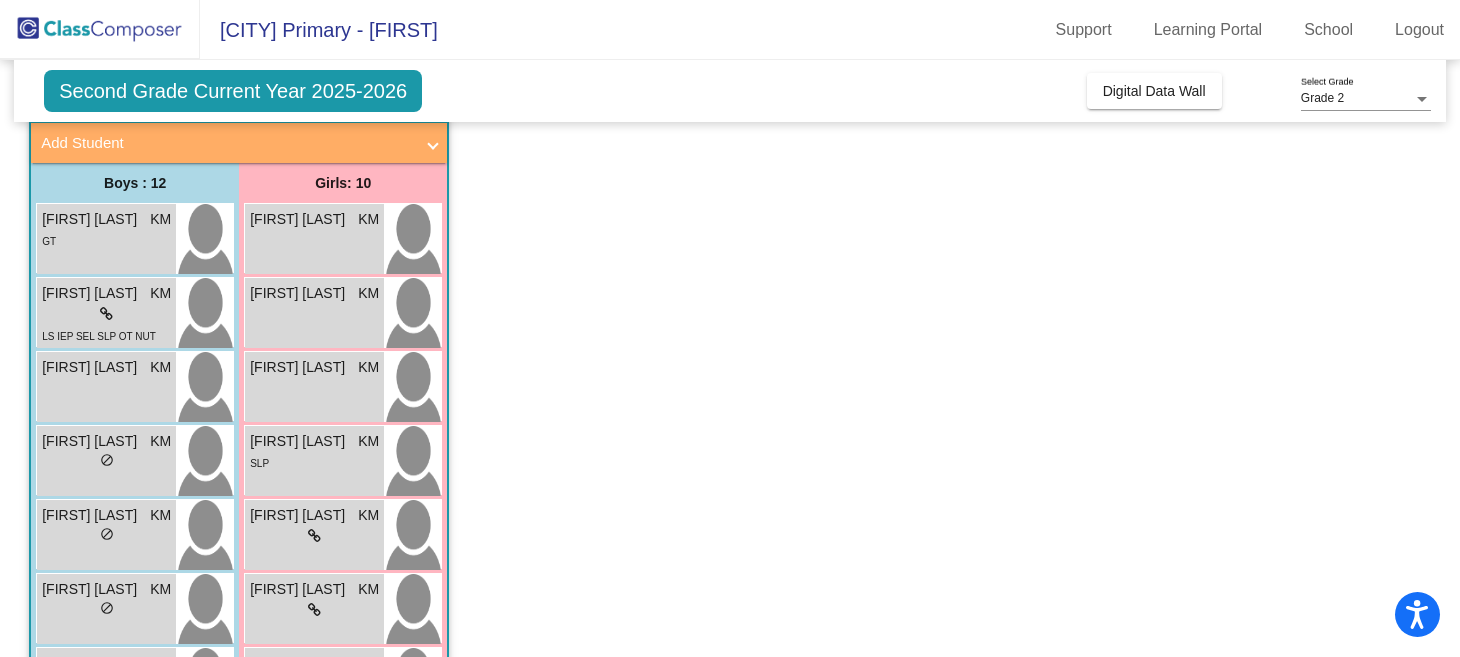 scroll, scrollTop: 104, scrollLeft: 0, axis: vertical 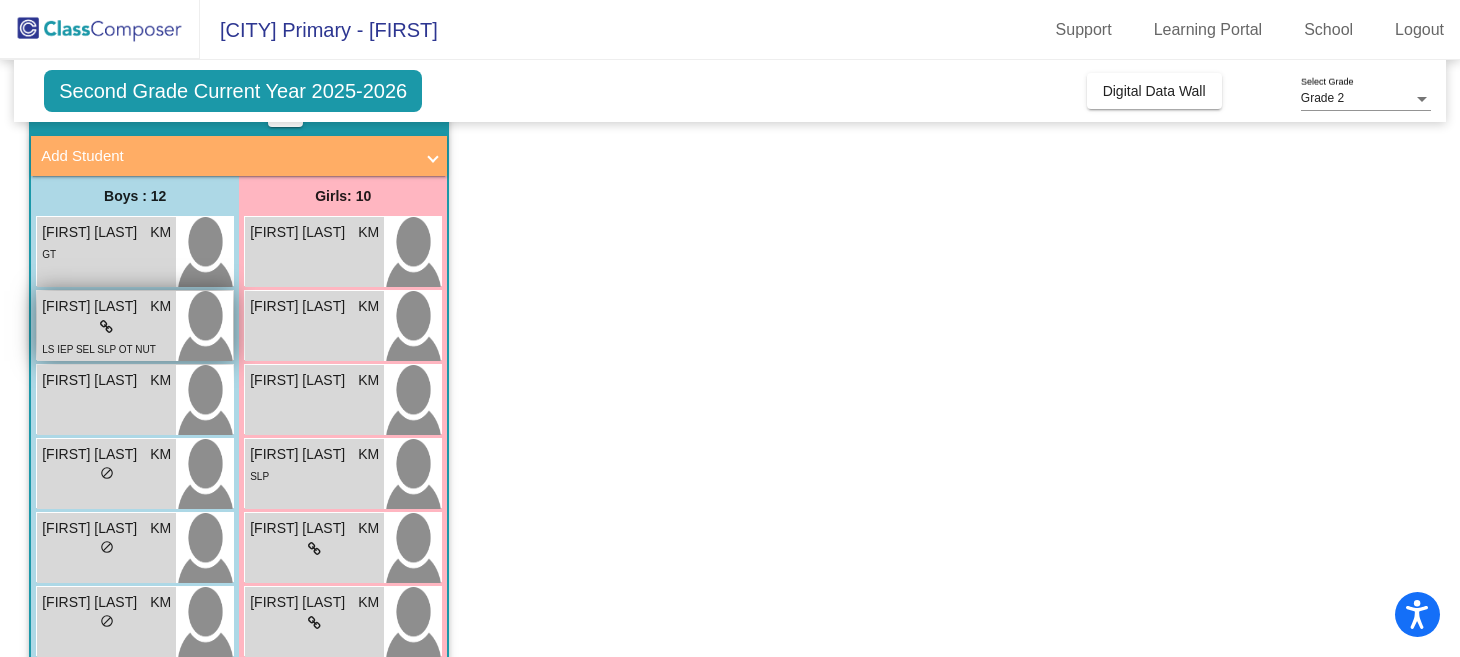 click at bounding box center [106, 327] 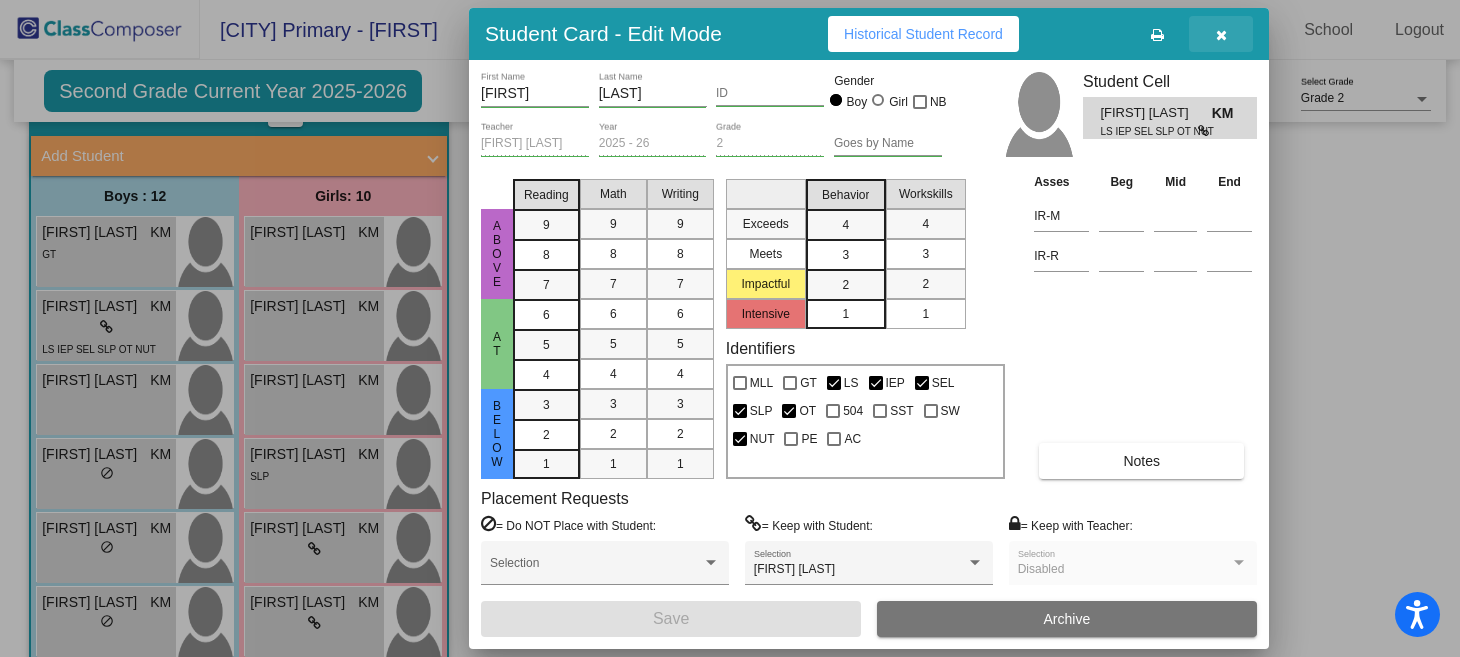 click at bounding box center (1221, 35) 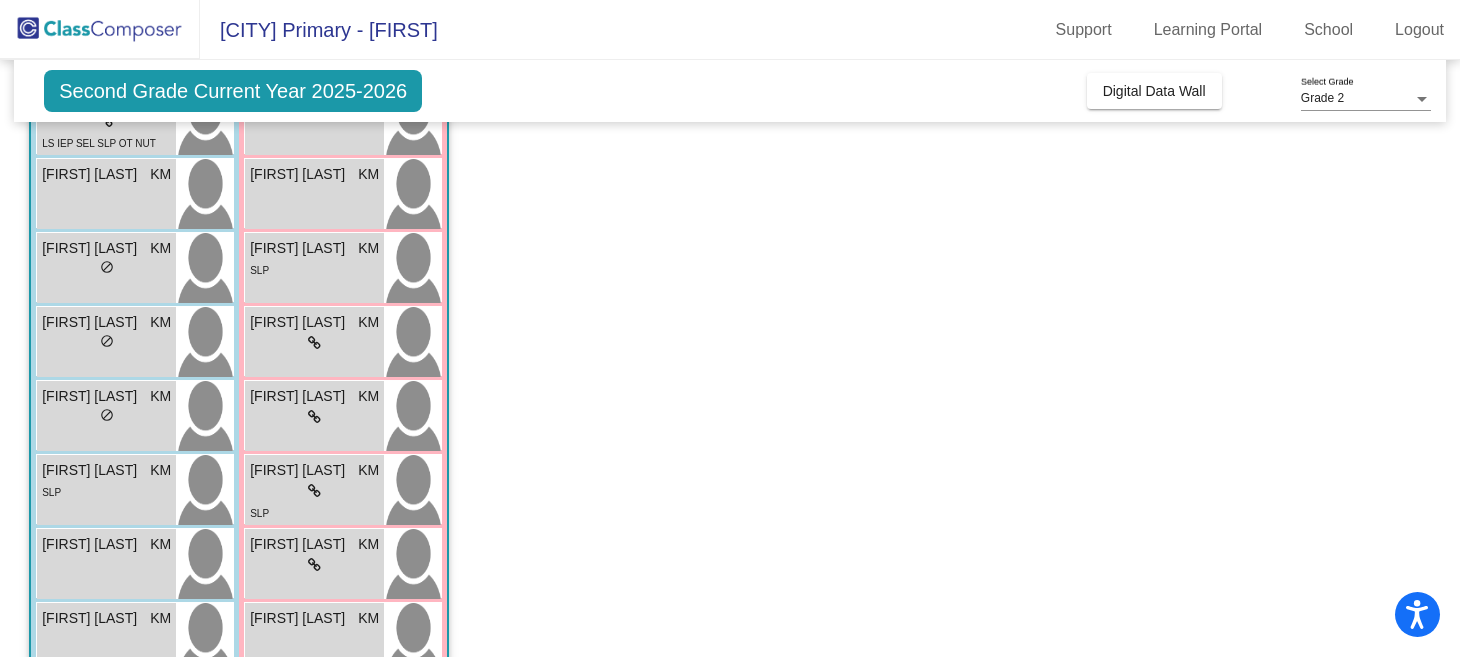 scroll, scrollTop: 312, scrollLeft: 0, axis: vertical 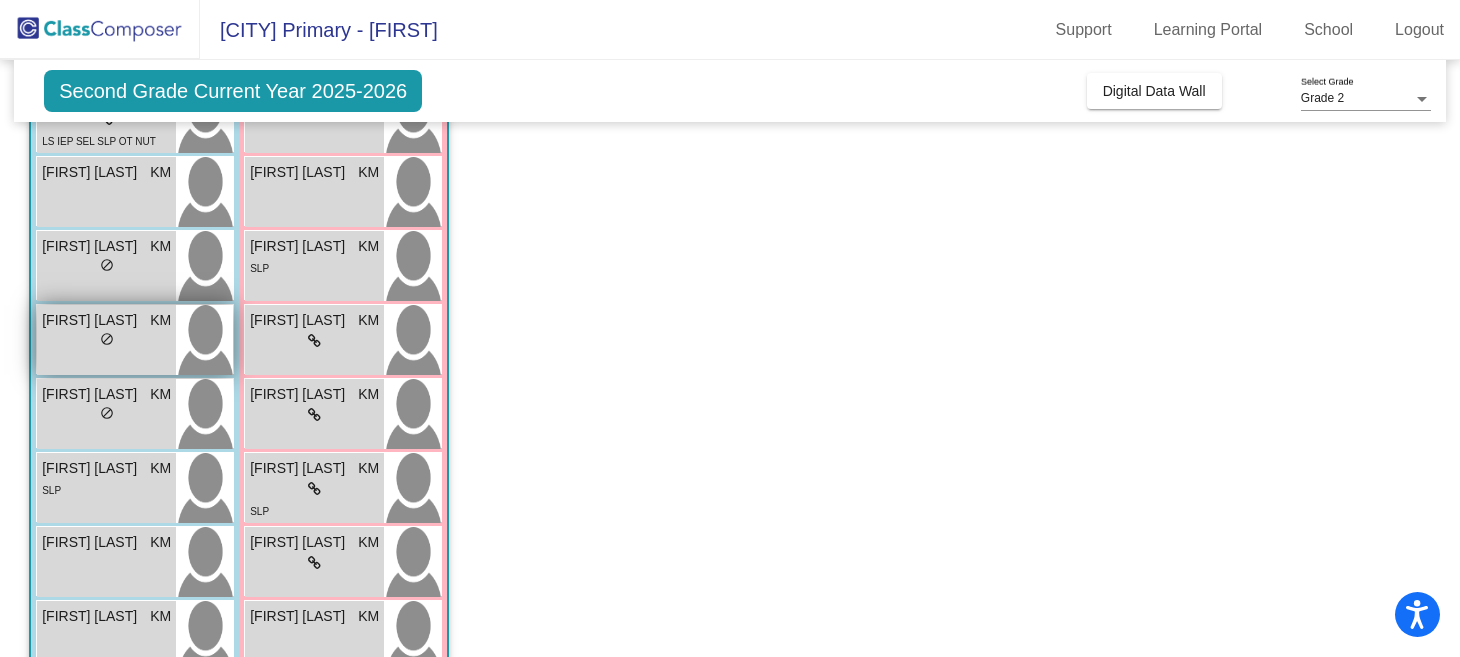 click on "[FIRST] [LAST]" at bounding box center (92, 320) 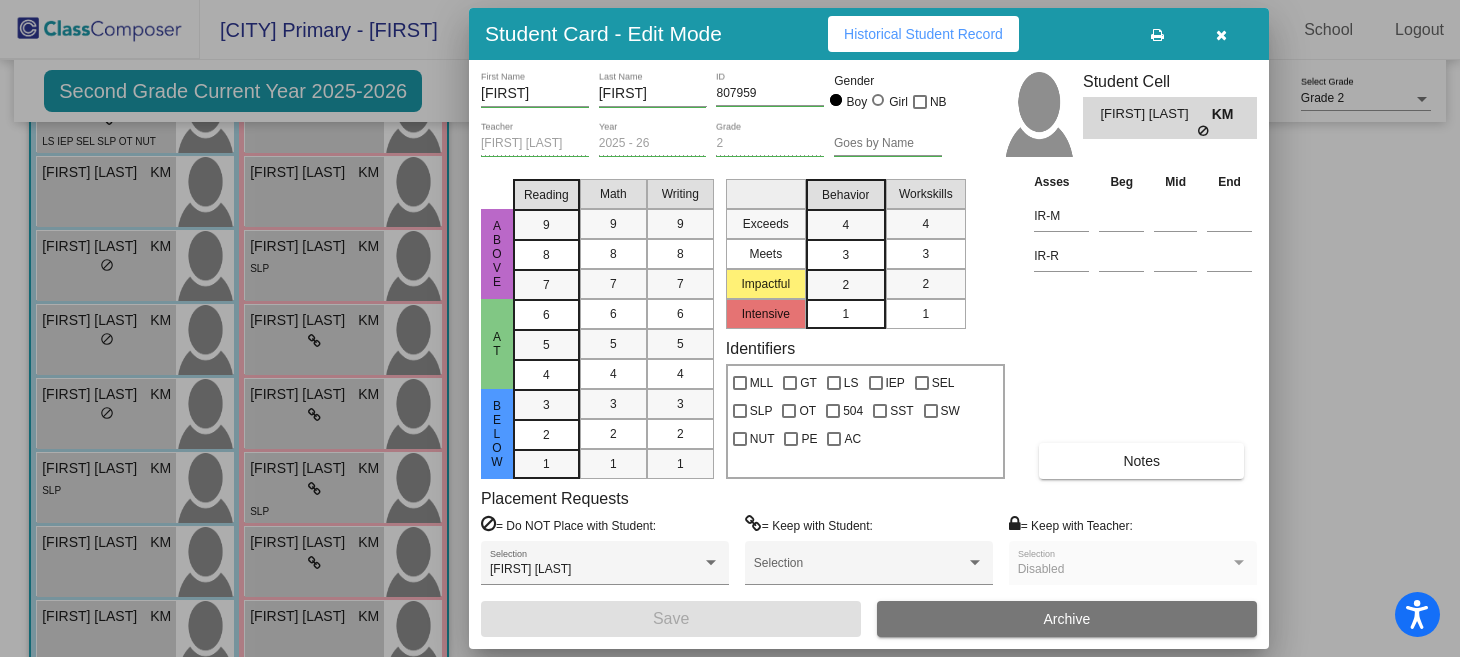 click on "Asses Beg Mid End IR-M IR-R  Notes" at bounding box center [1143, 325] 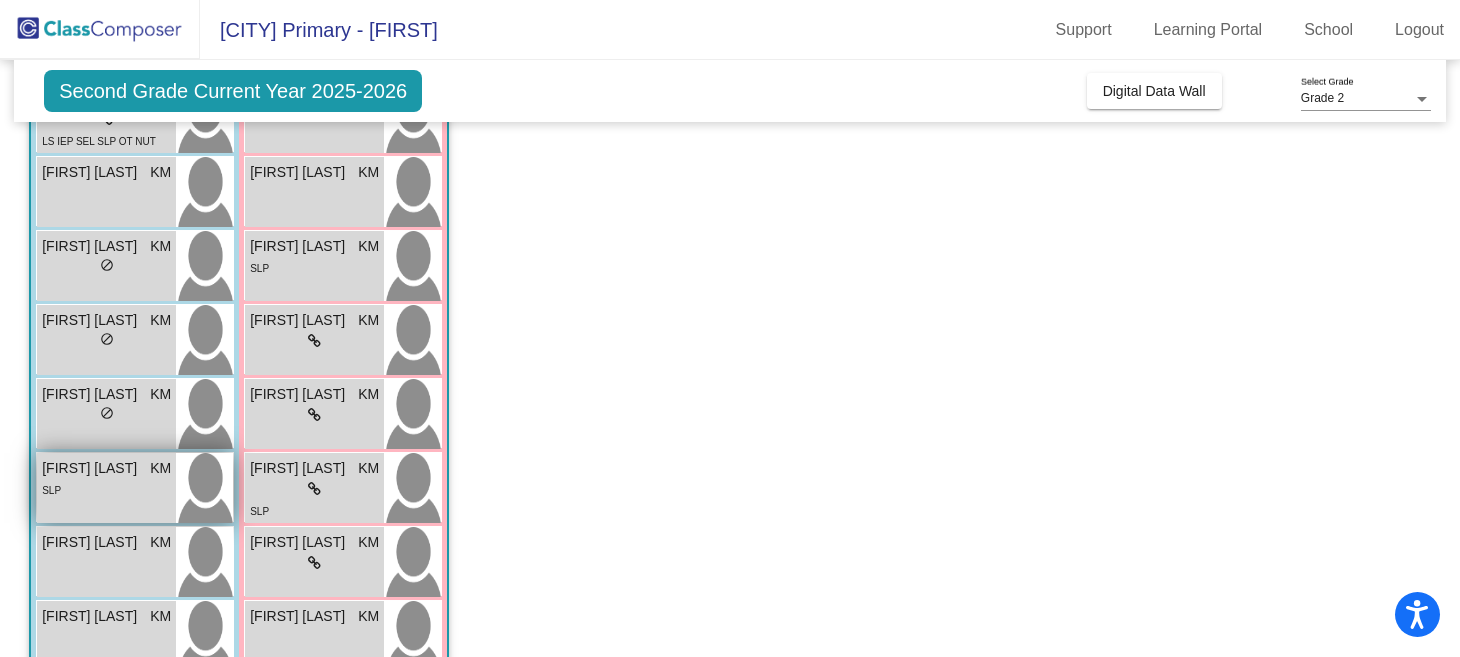 click on "SLP" at bounding box center (106, 489) 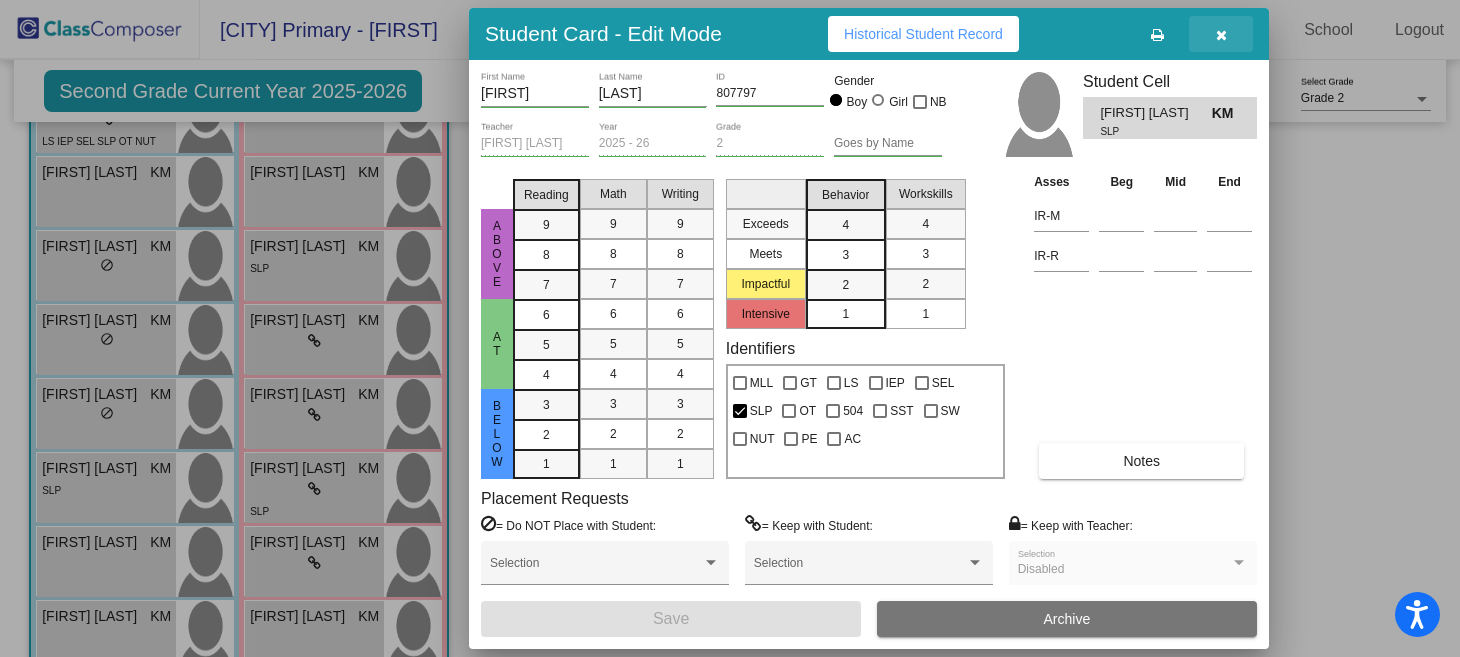 click at bounding box center [1221, 35] 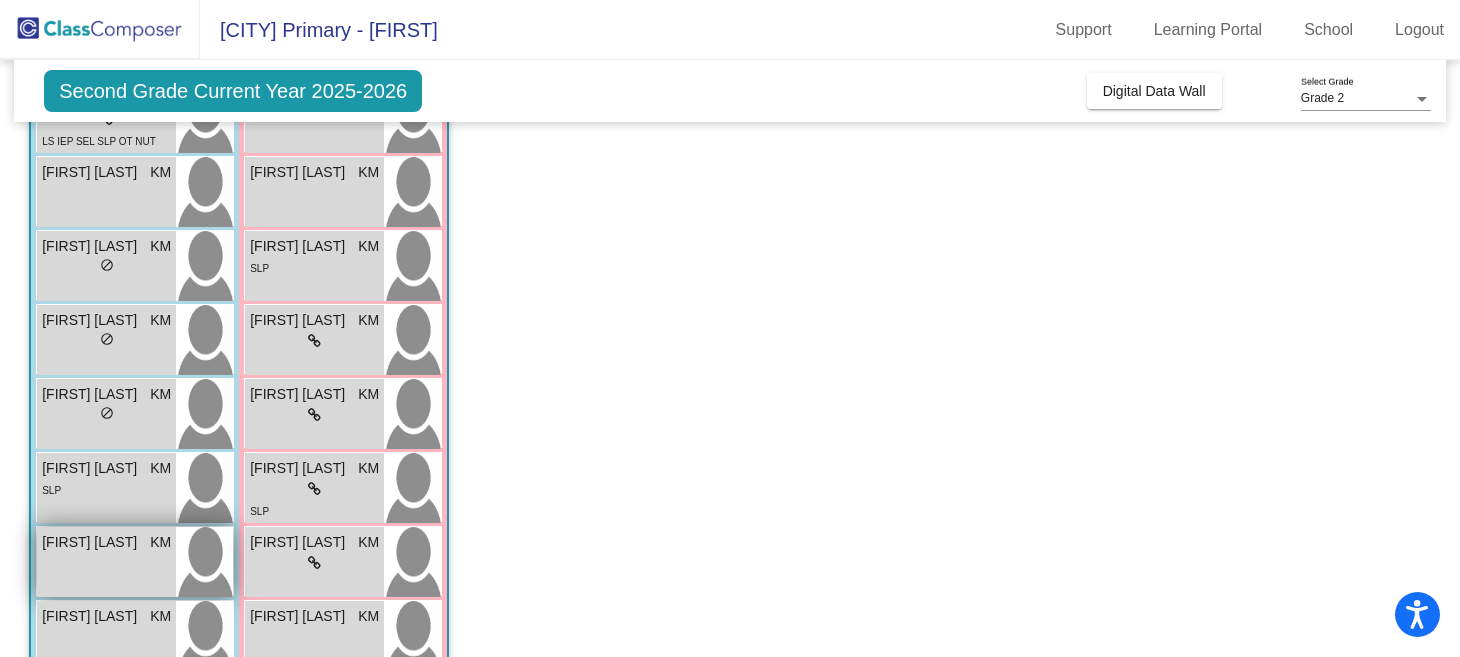 click on "[FIRST] [LAST] KM lock do_not_disturb_alt" at bounding box center [106, 562] 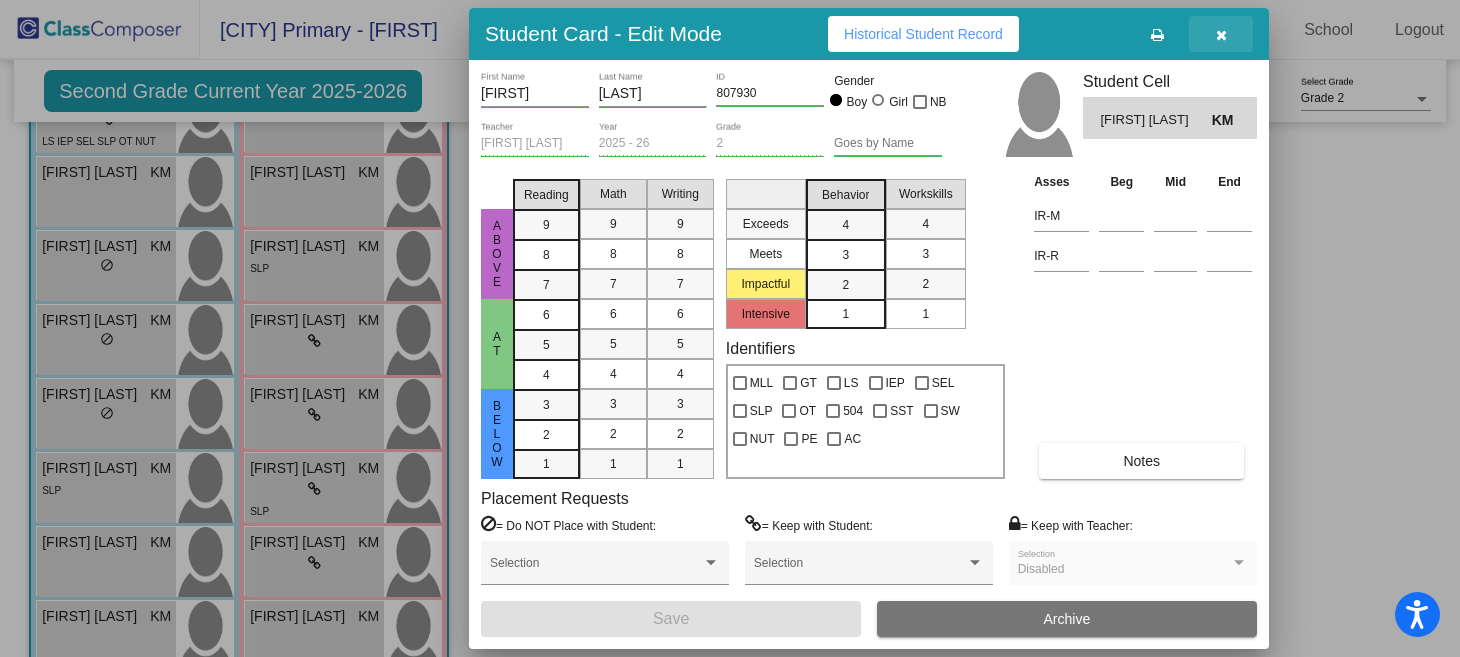 click at bounding box center (1221, 35) 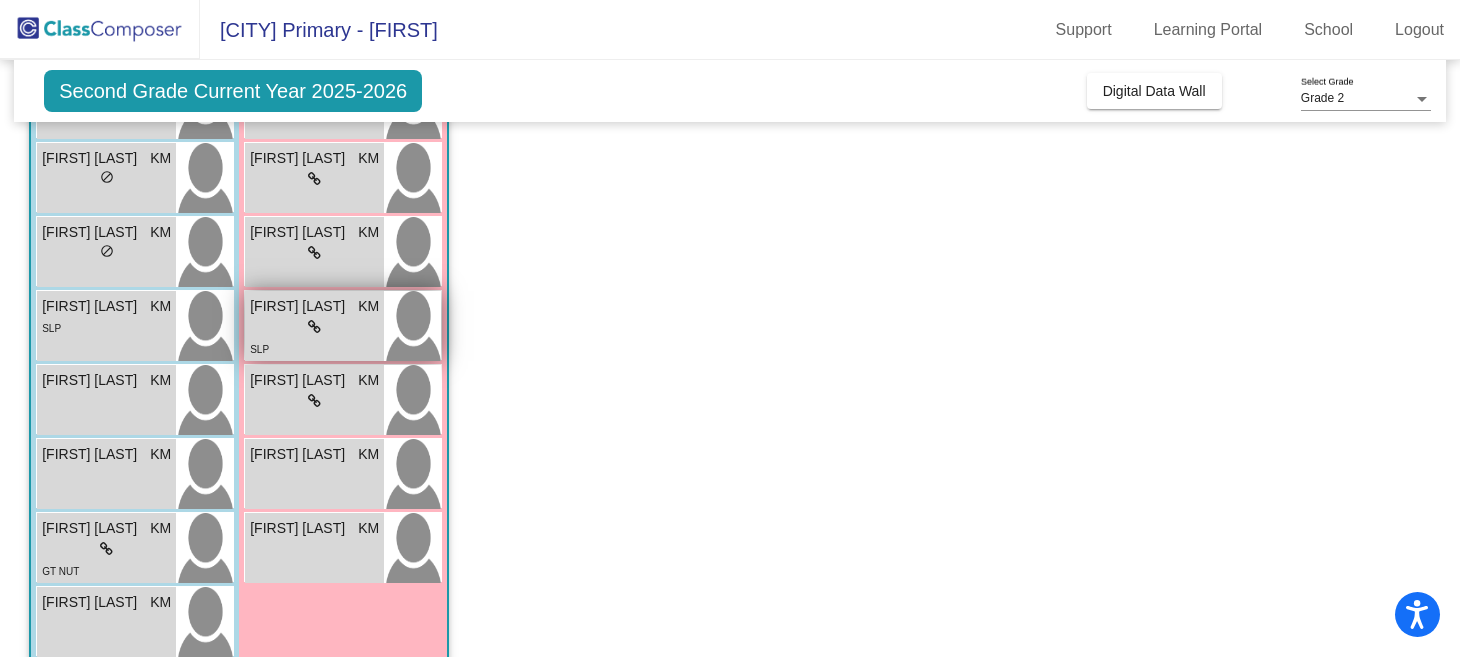 scroll, scrollTop: 476, scrollLeft: 0, axis: vertical 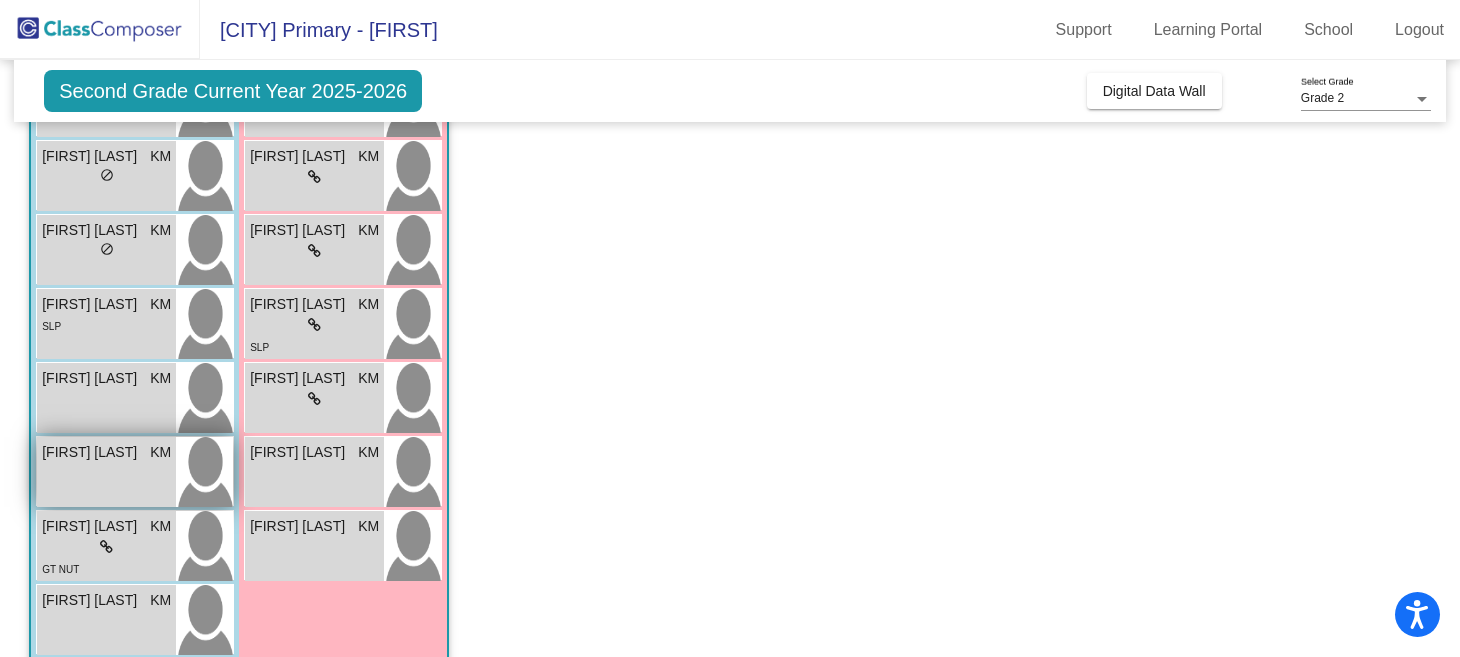 click on "[FIRST] [LAST] KM lock do_not_disturb_alt" at bounding box center (106, 472) 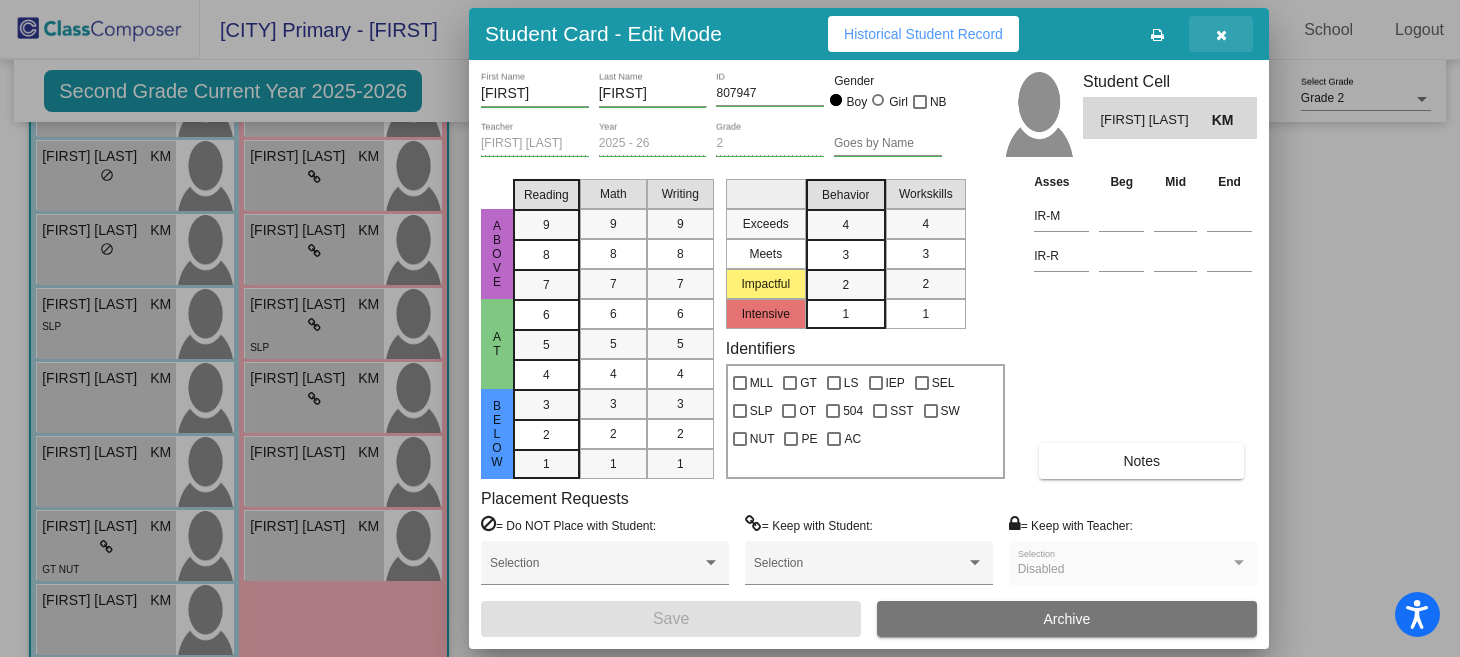 click at bounding box center [1221, 35] 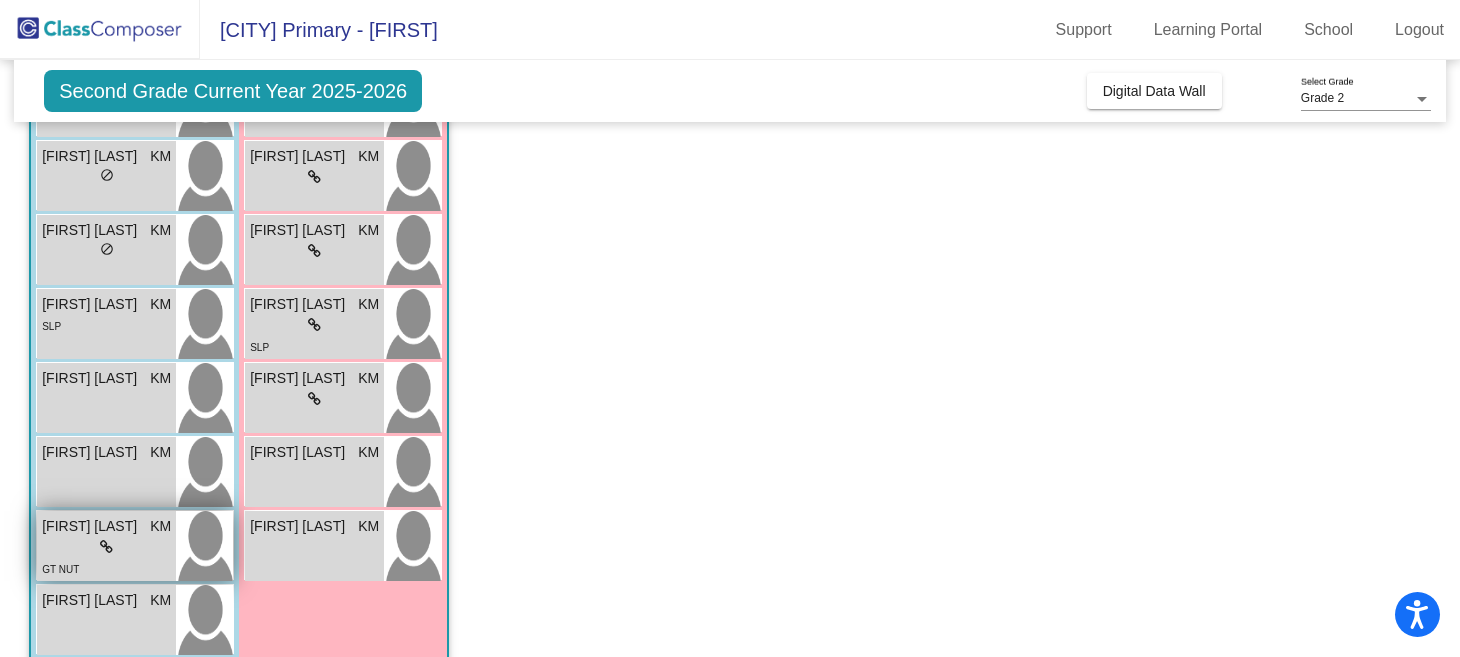 click on "lock do_not_disturb_alt" at bounding box center (106, 547) 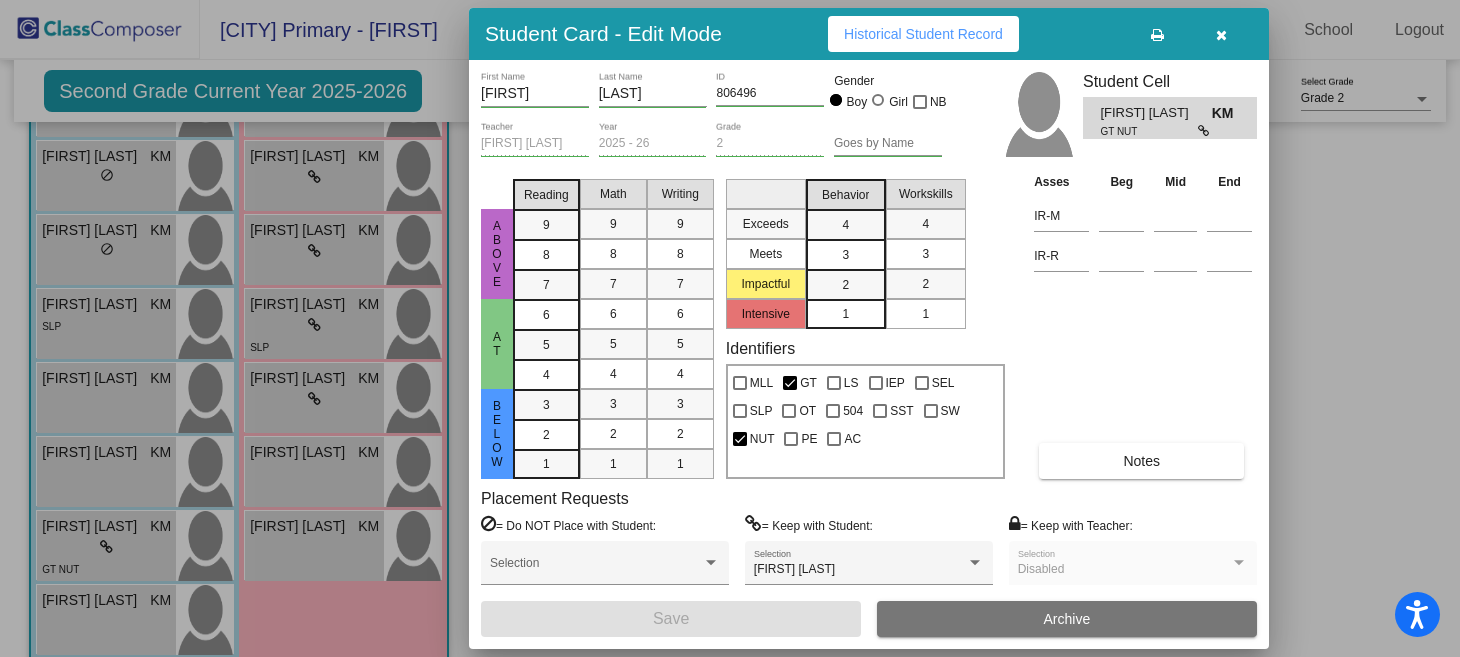 click at bounding box center (1221, 35) 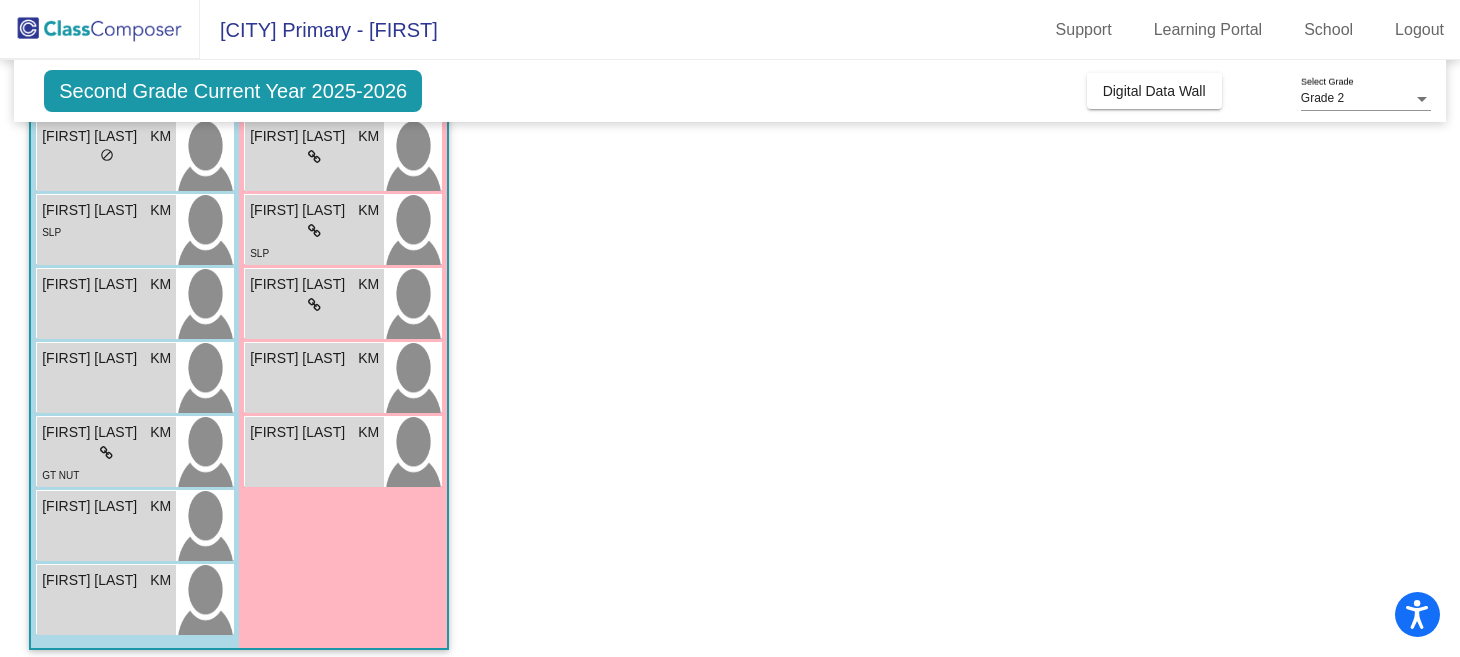 scroll, scrollTop: 583, scrollLeft: 0, axis: vertical 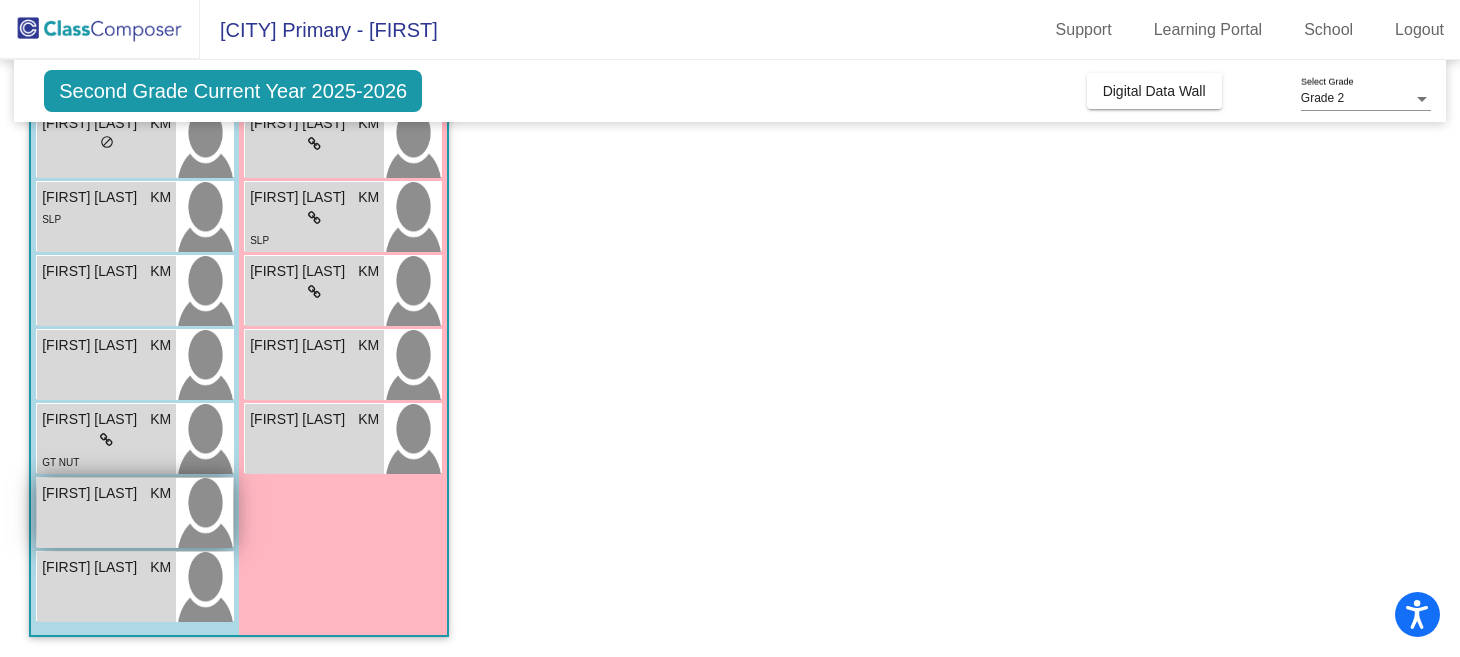click on "[FIRST] [LAST] KM lock do_not_disturb_alt" at bounding box center [106, 513] 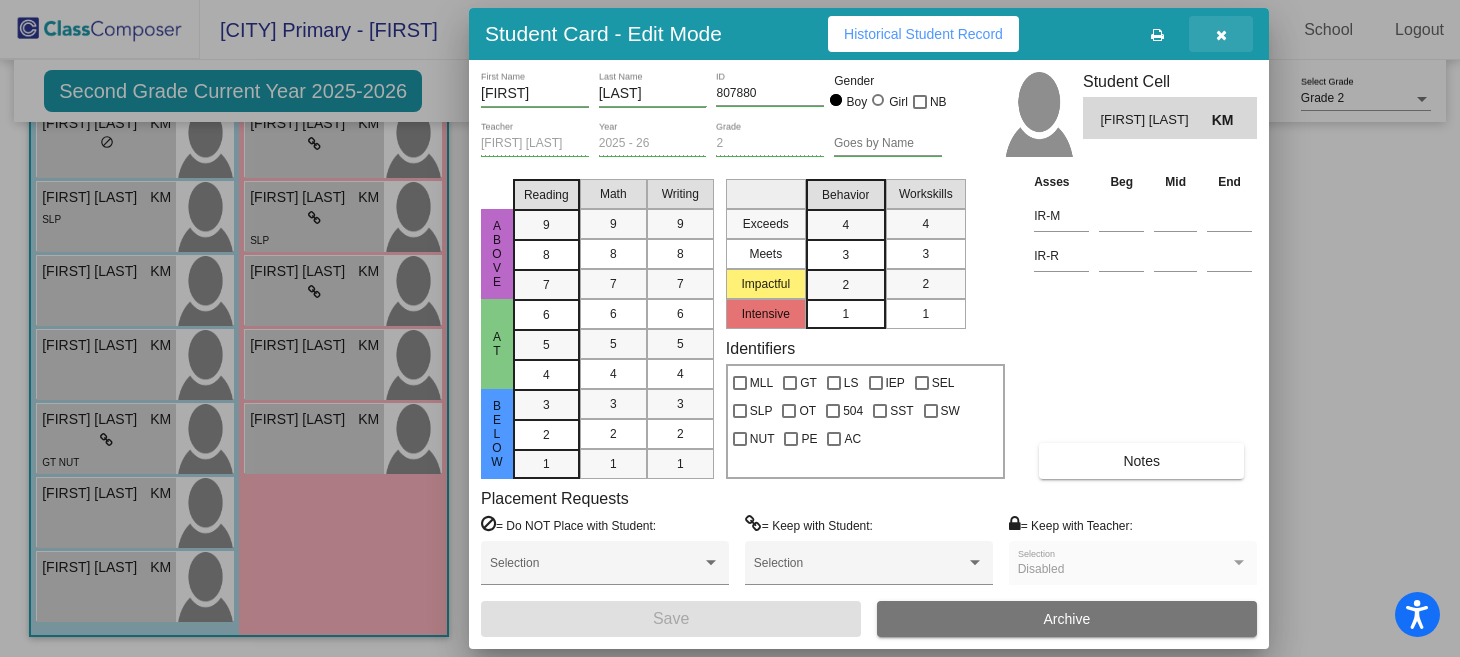 click at bounding box center (1221, 35) 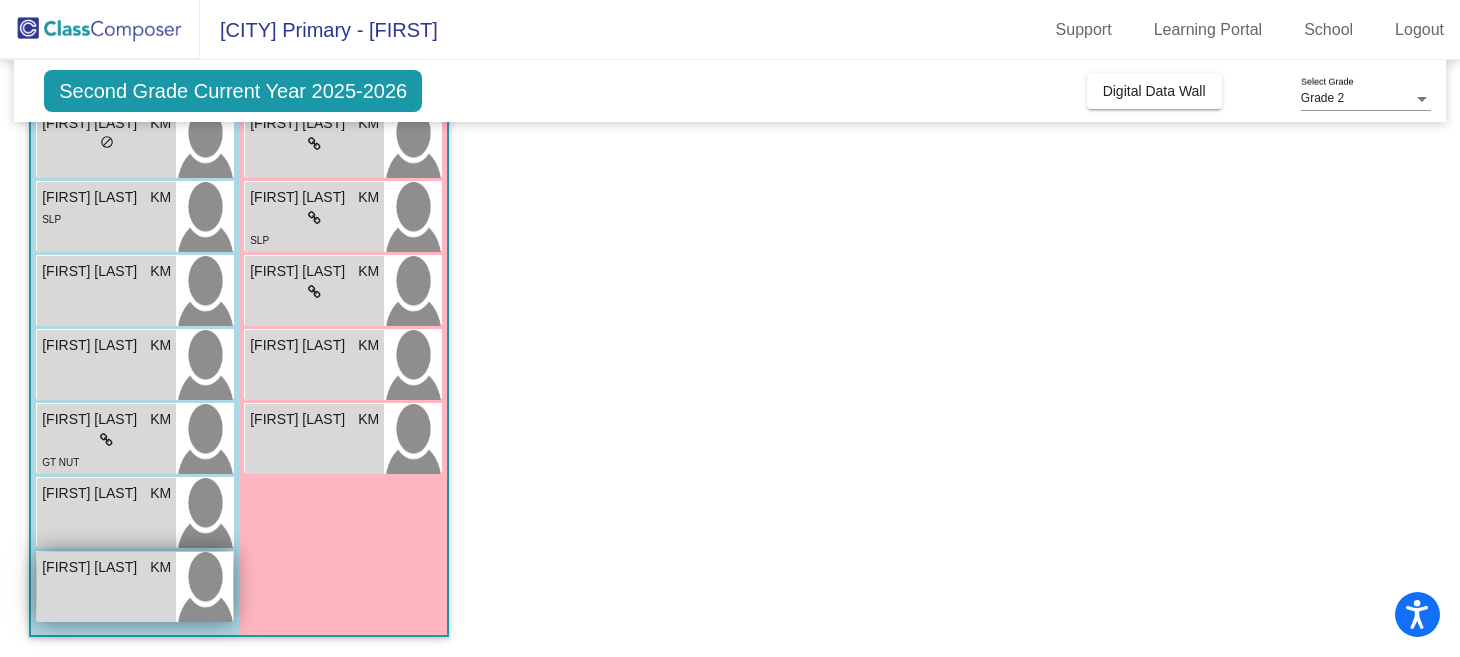 click on "[FIRST] [LAST]" at bounding box center (92, 567) 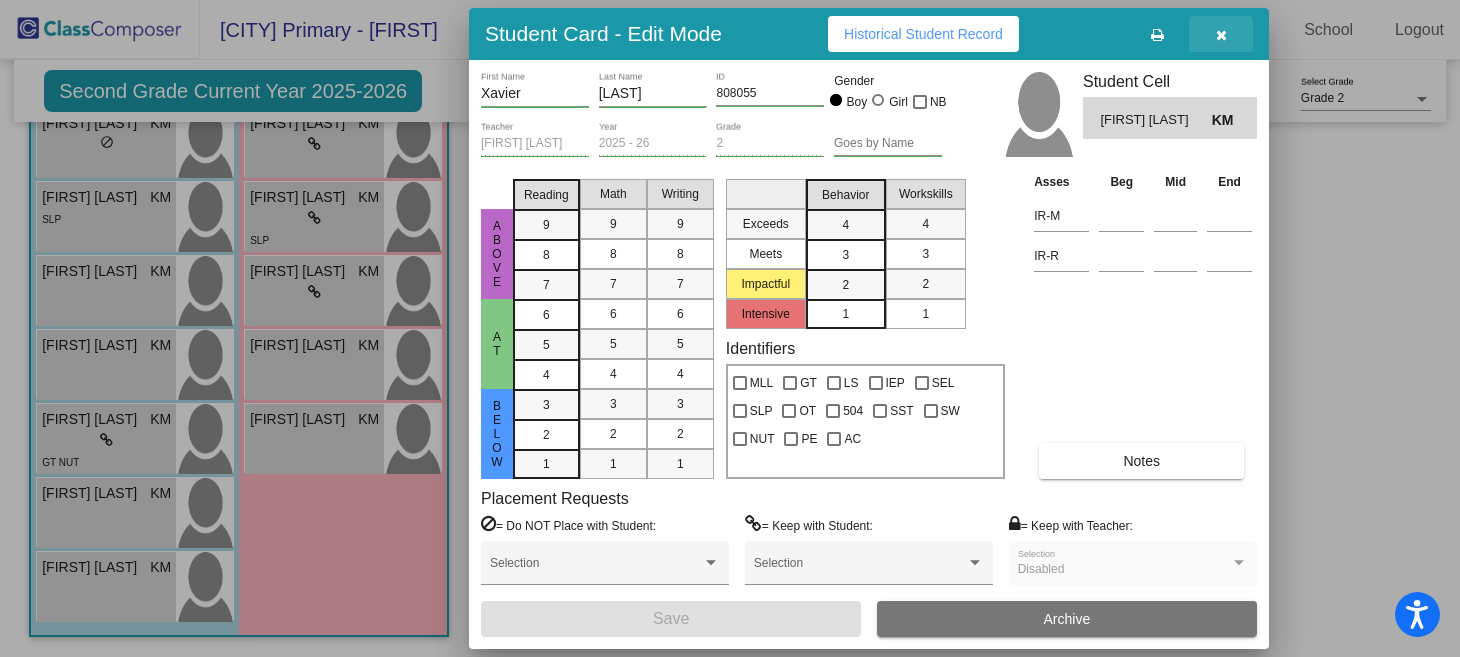 click at bounding box center (1221, 35) 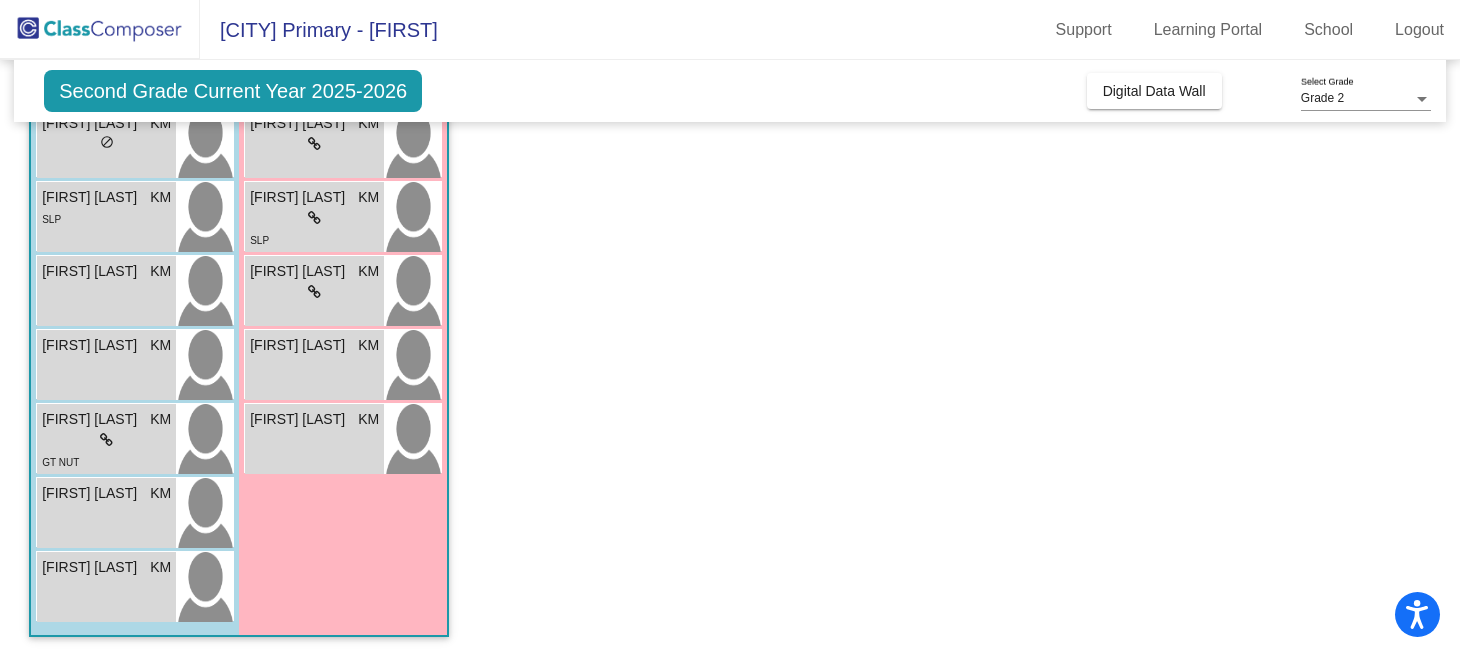 scroll, scrollTop: 0, scrollLeft: 0, axis: both 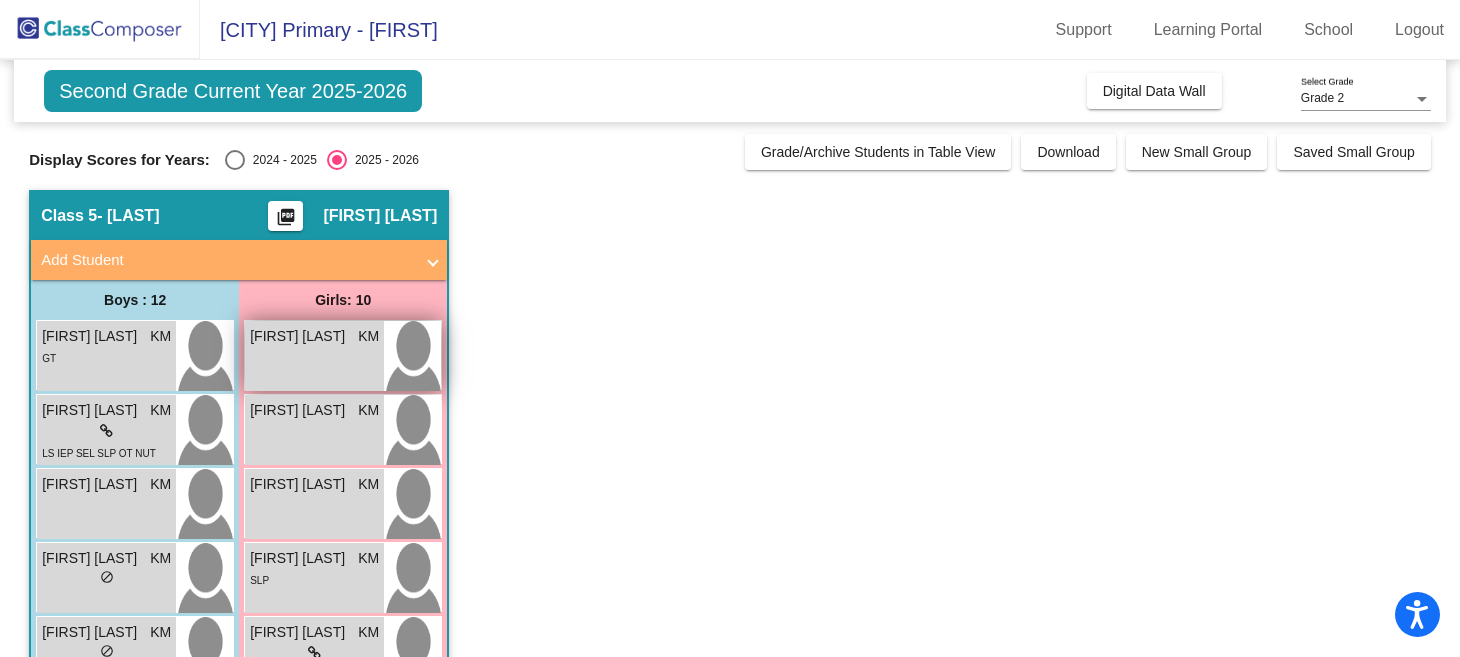 click on "[FIRST] [LAST] KM lock do_not_disturb_alt" at bounding box center [314, 356] 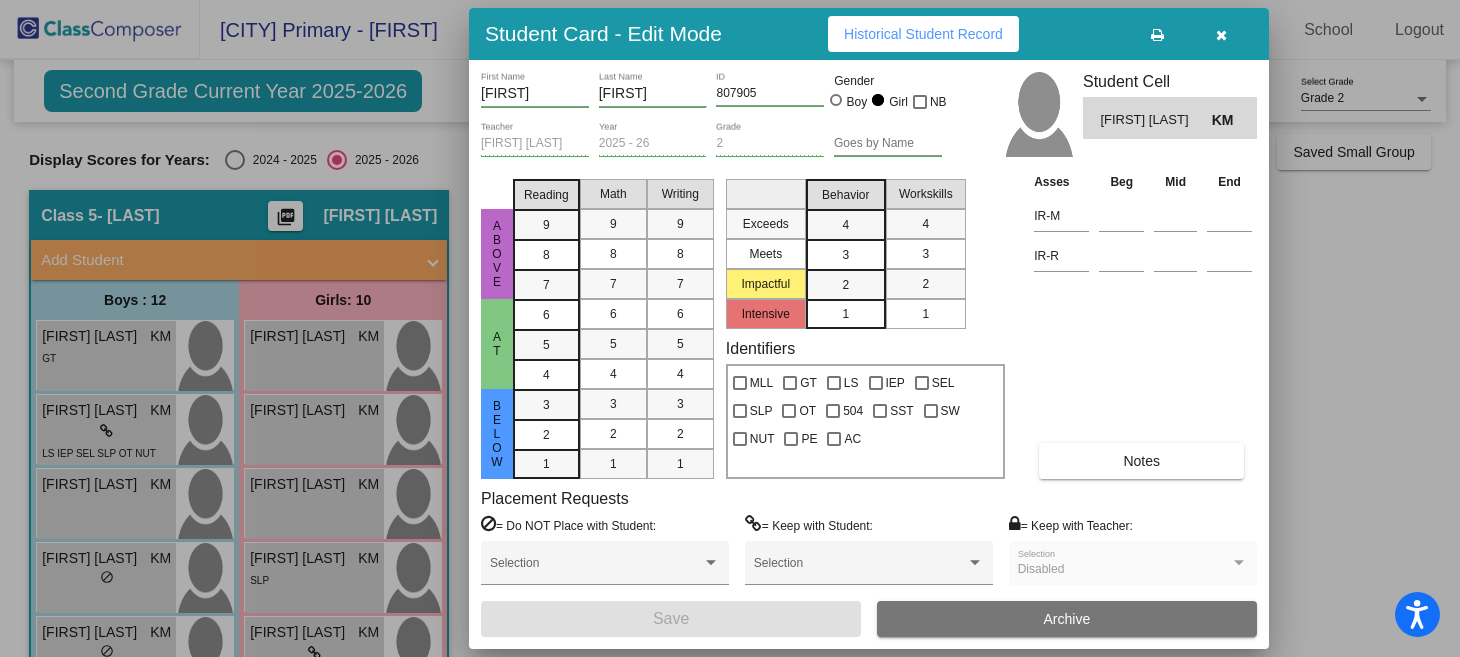 click at bounding box center (1221, 35) 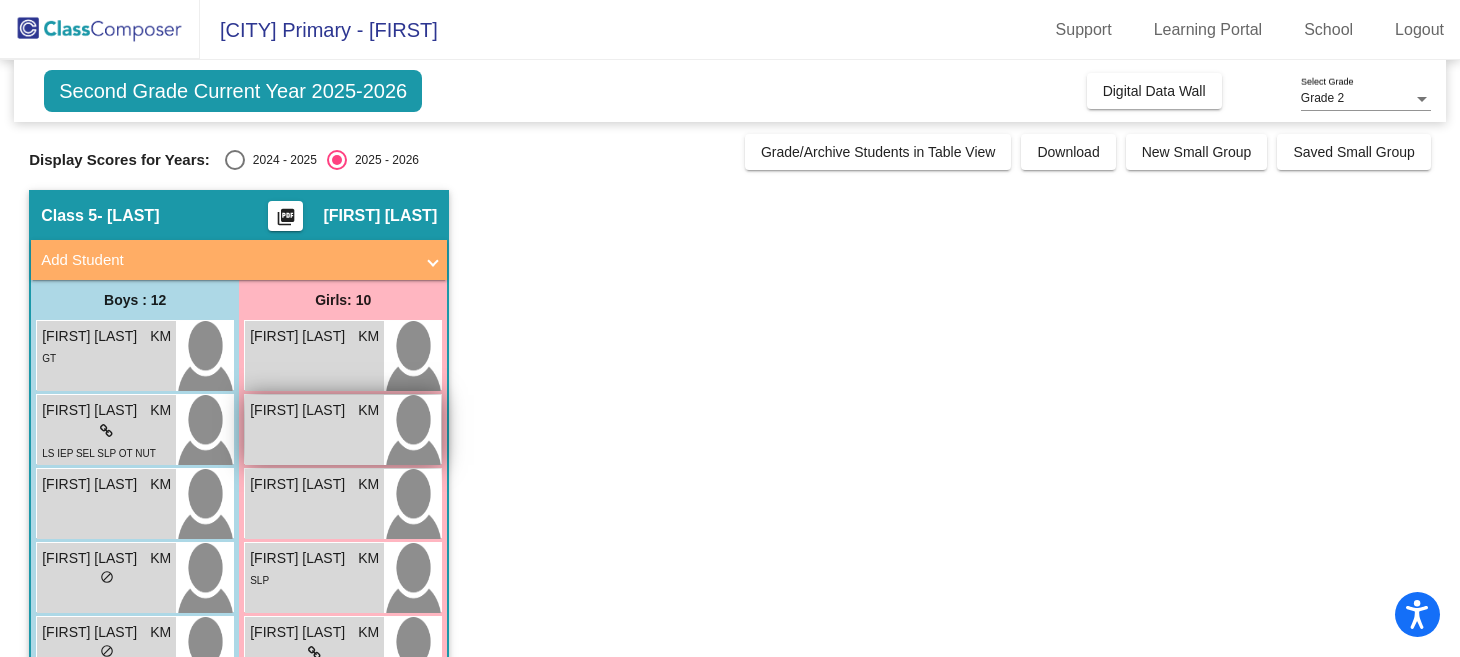 click on "[FIRST] [LAST] KM lock do_not_disturb_alt" at bounding box center (314, 430) 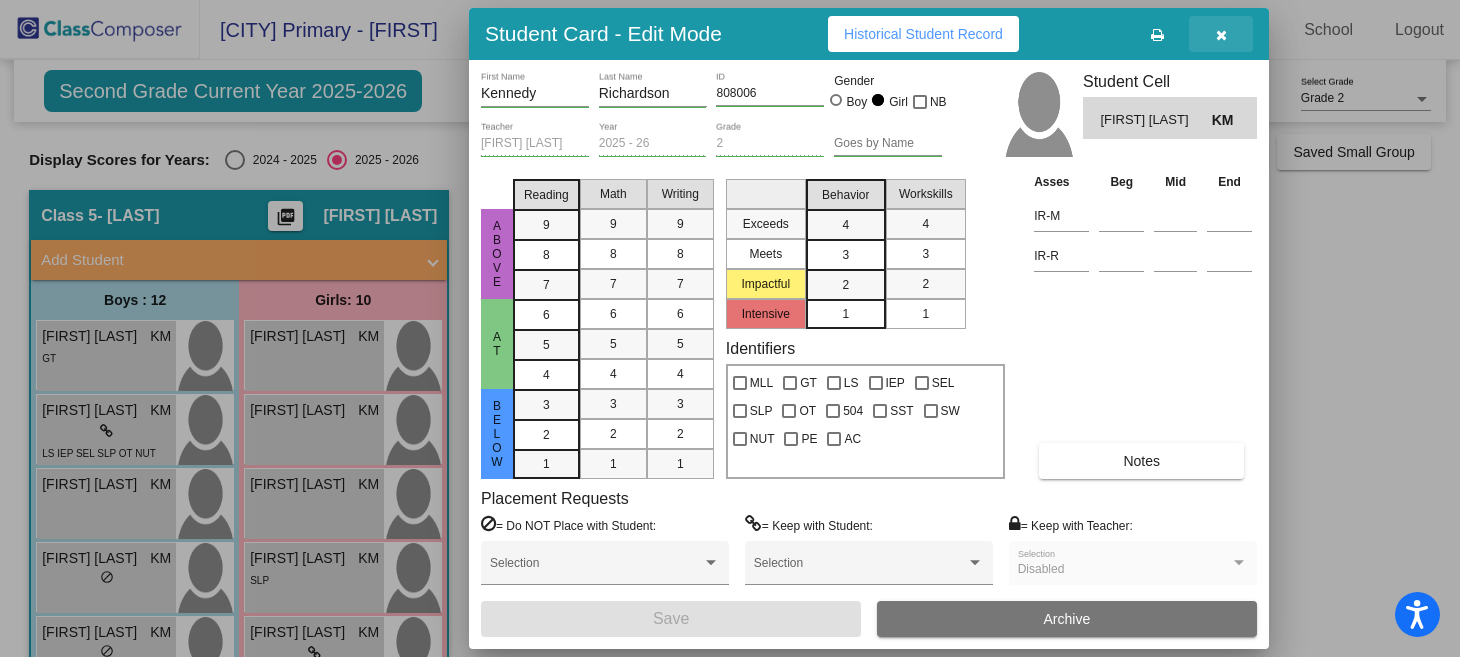 click at bounding box center [1221, 35] 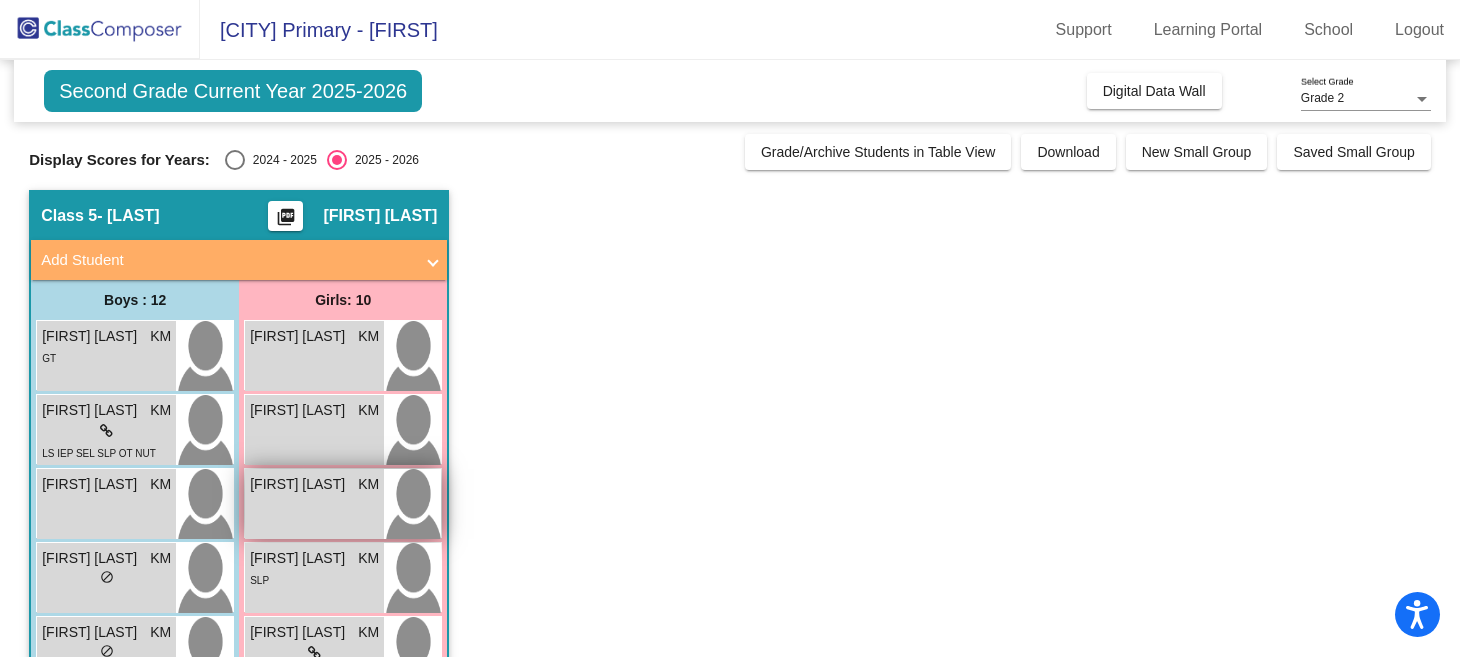 click on "[FIRST] [LAST] KM lock do_not_disturb_alt" at bounding box center (314, 504) 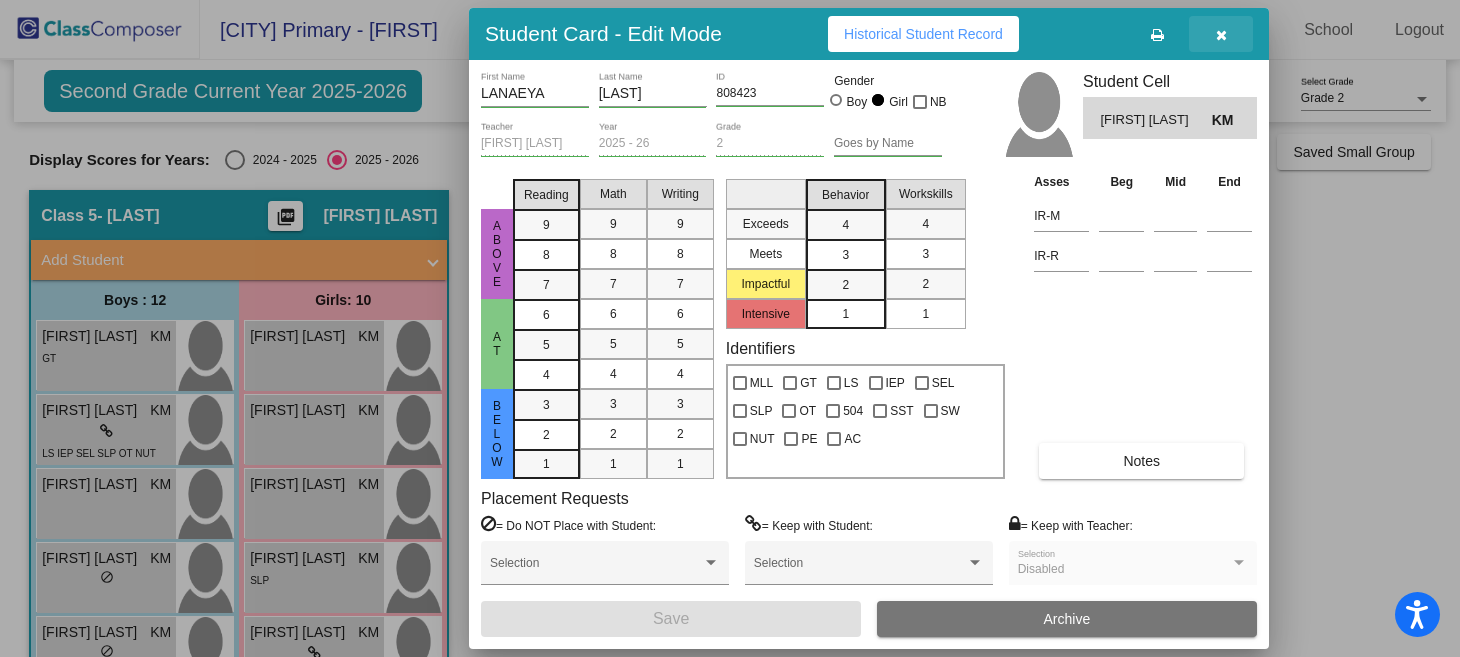 click at bounding box center (1221, 35) 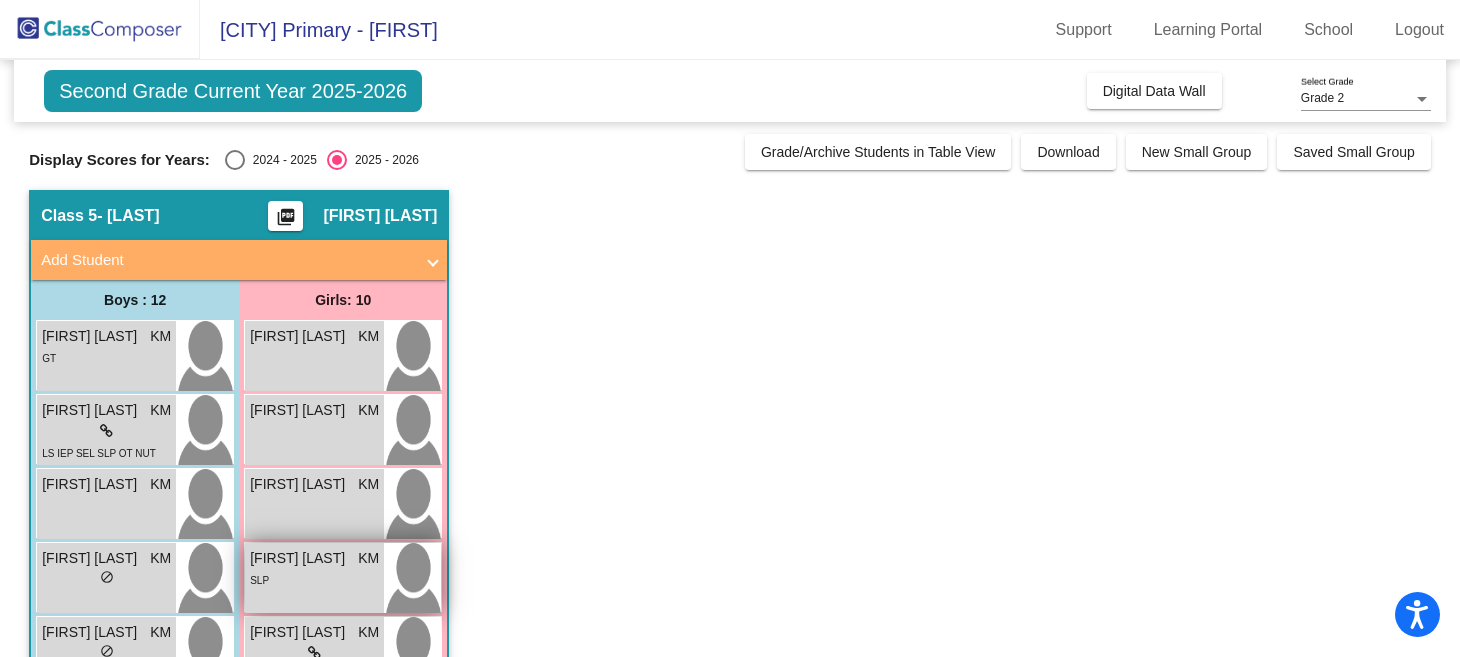 click on "SLP" at bounding box center [314, 579] 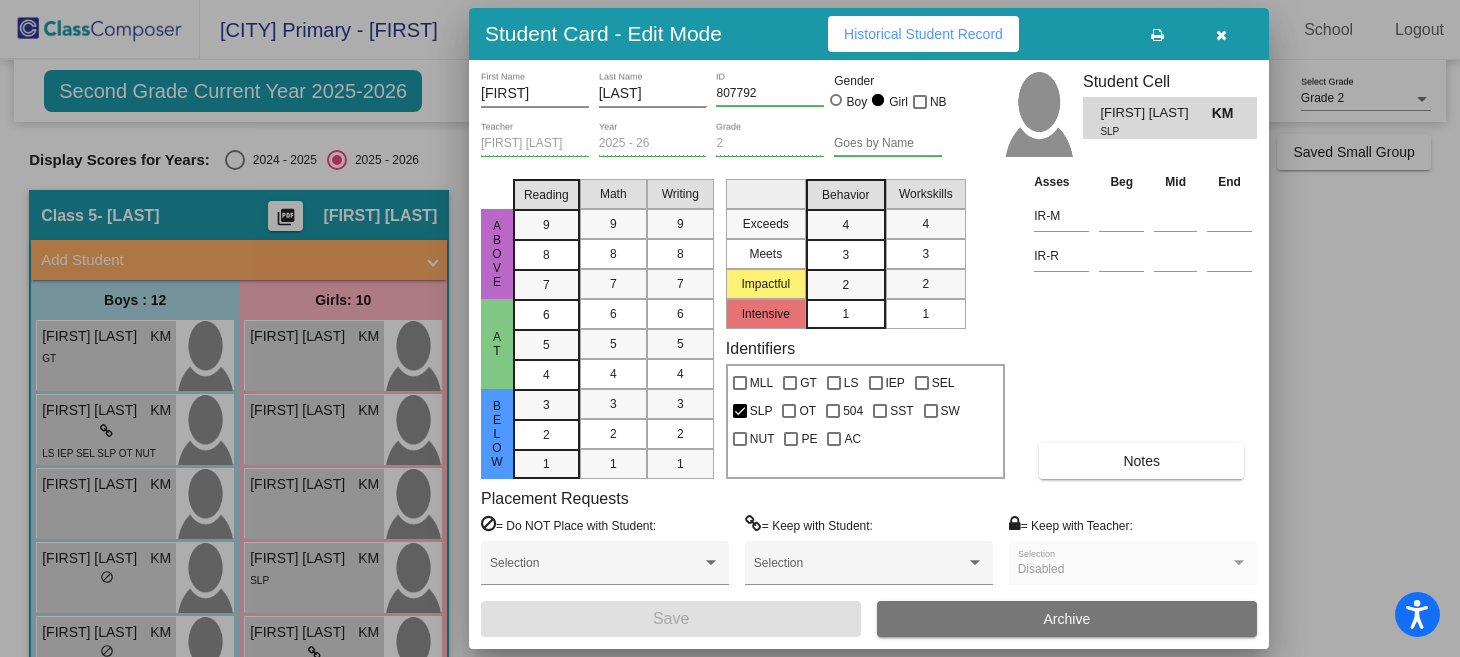 click at bounding box center [1221, 35] 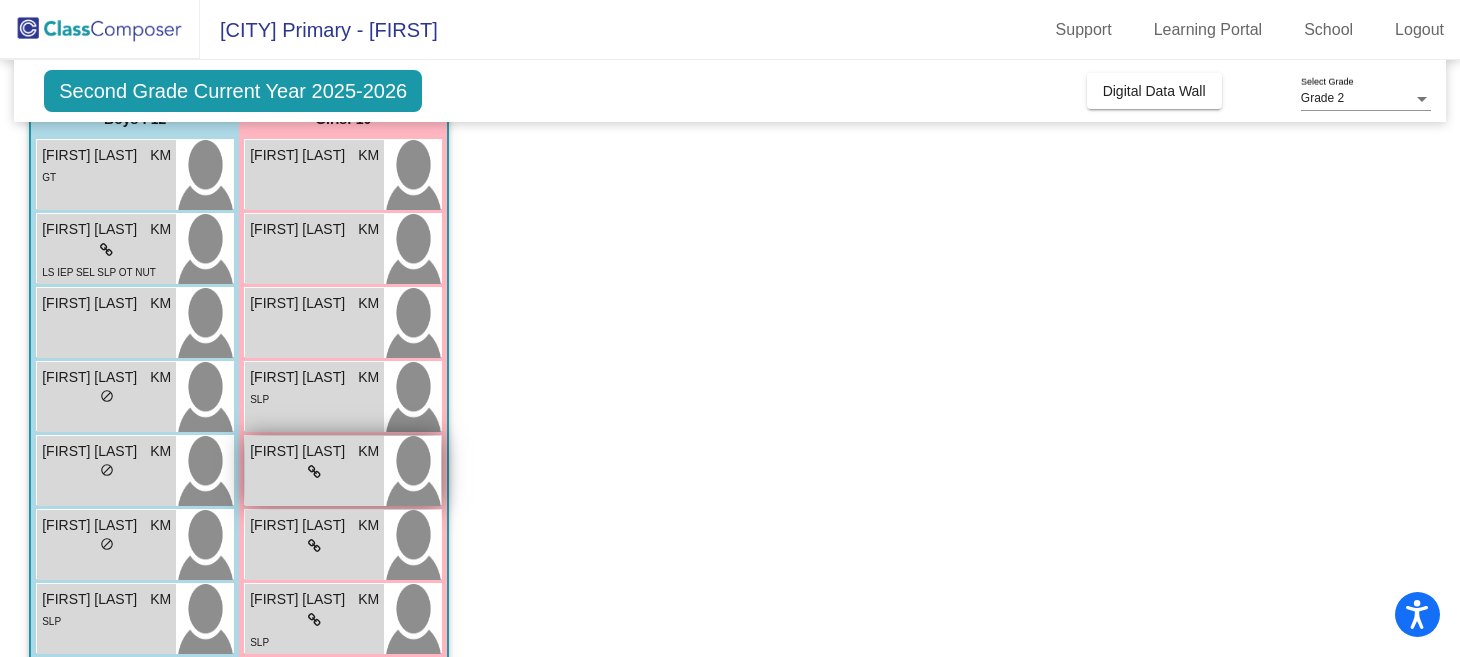 scroll, scrollTop: 184, scrollLeft: 0, axis: vertical 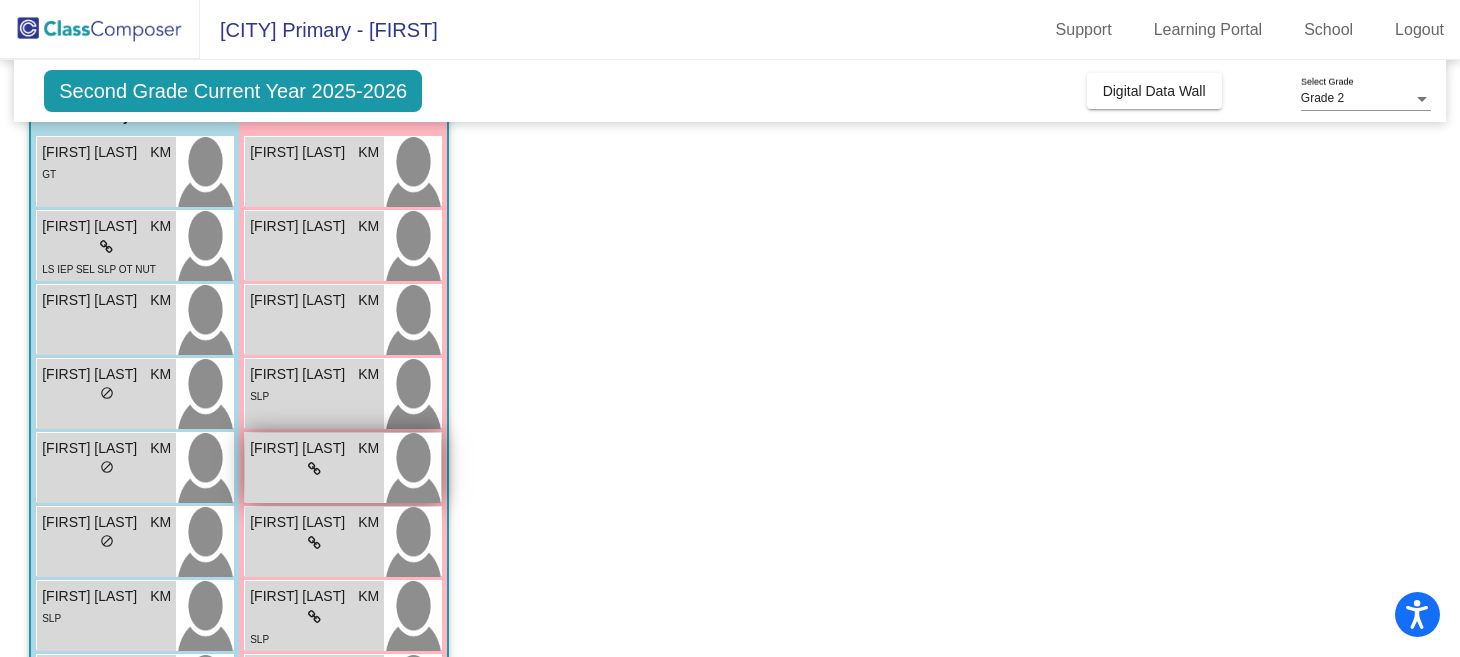 click on "[FIRST] [LAST] KM lock do_not_disturb_alt" at bounding box center (314, 468) 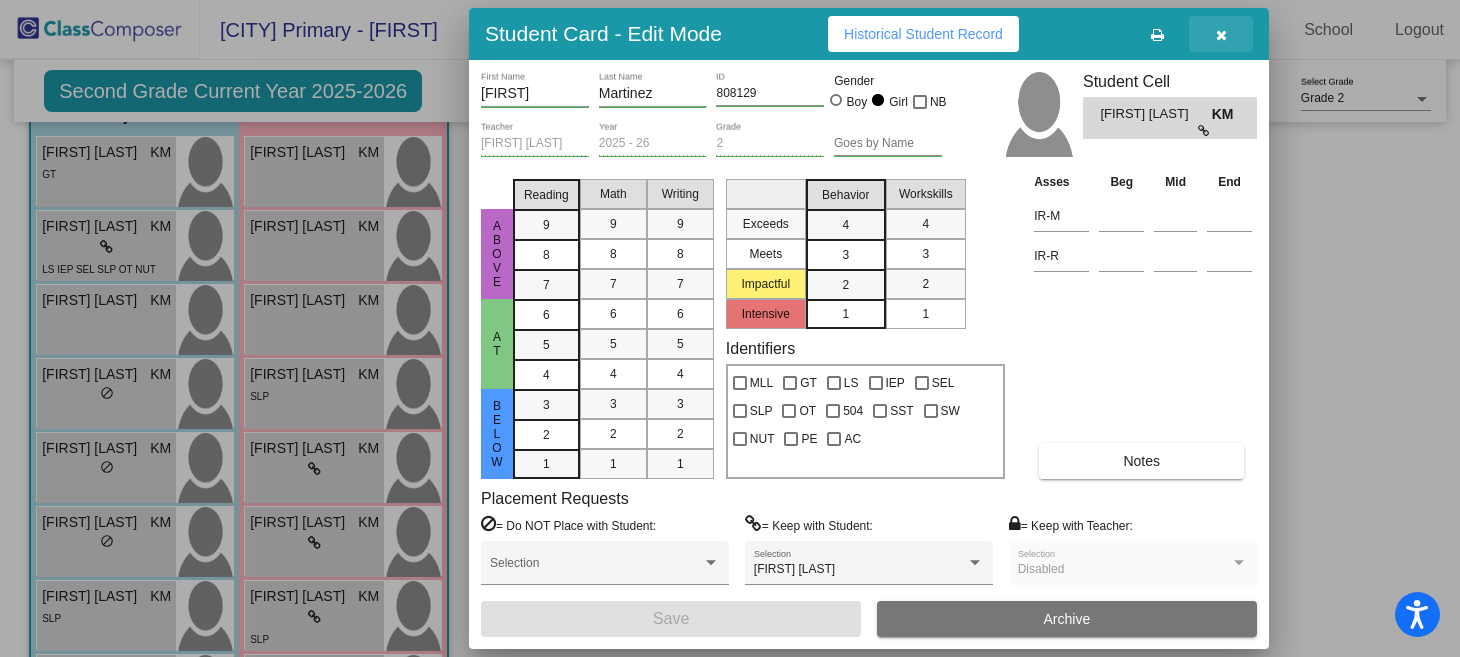 click at bounding box center (1221, 35) 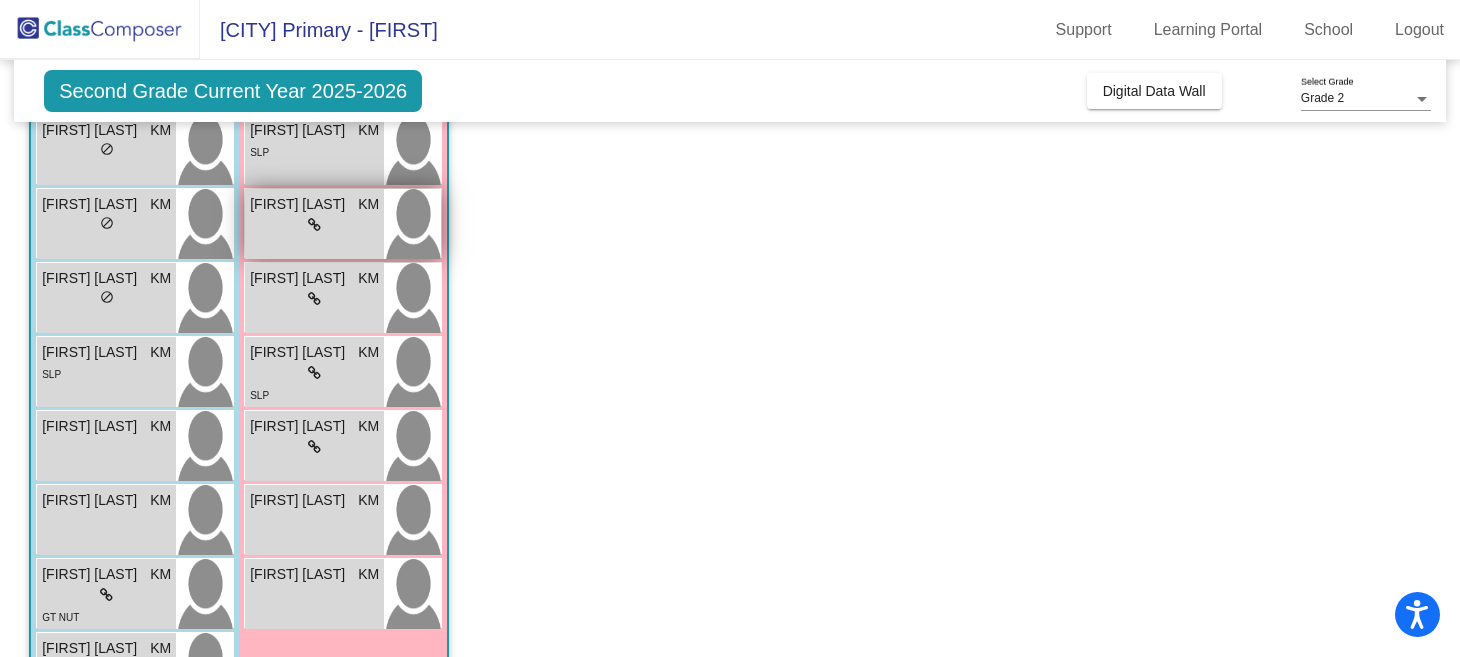 scroll, scrollTop: 432, scrollLeft: 0, axis: vertical 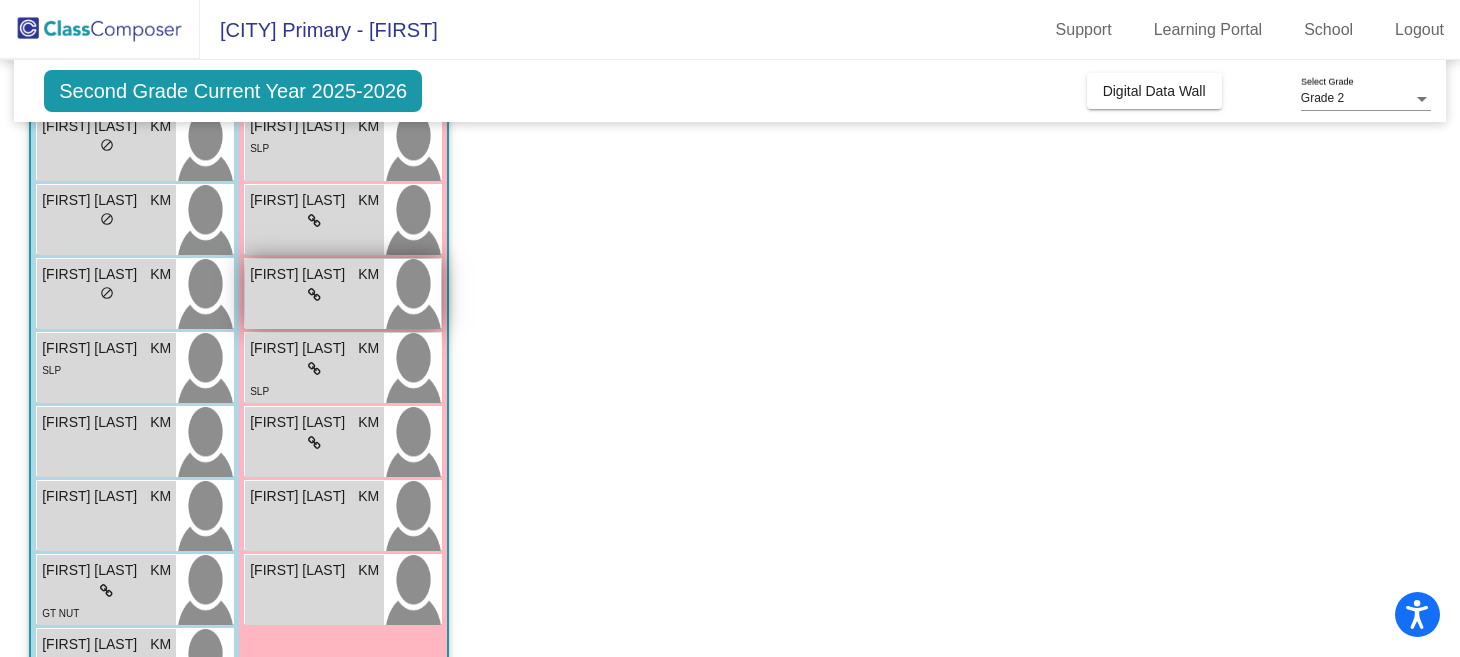 click on "[FIRST] [LAST] KM lock do_not_disturb_alt" at bounding box center (314, 294) 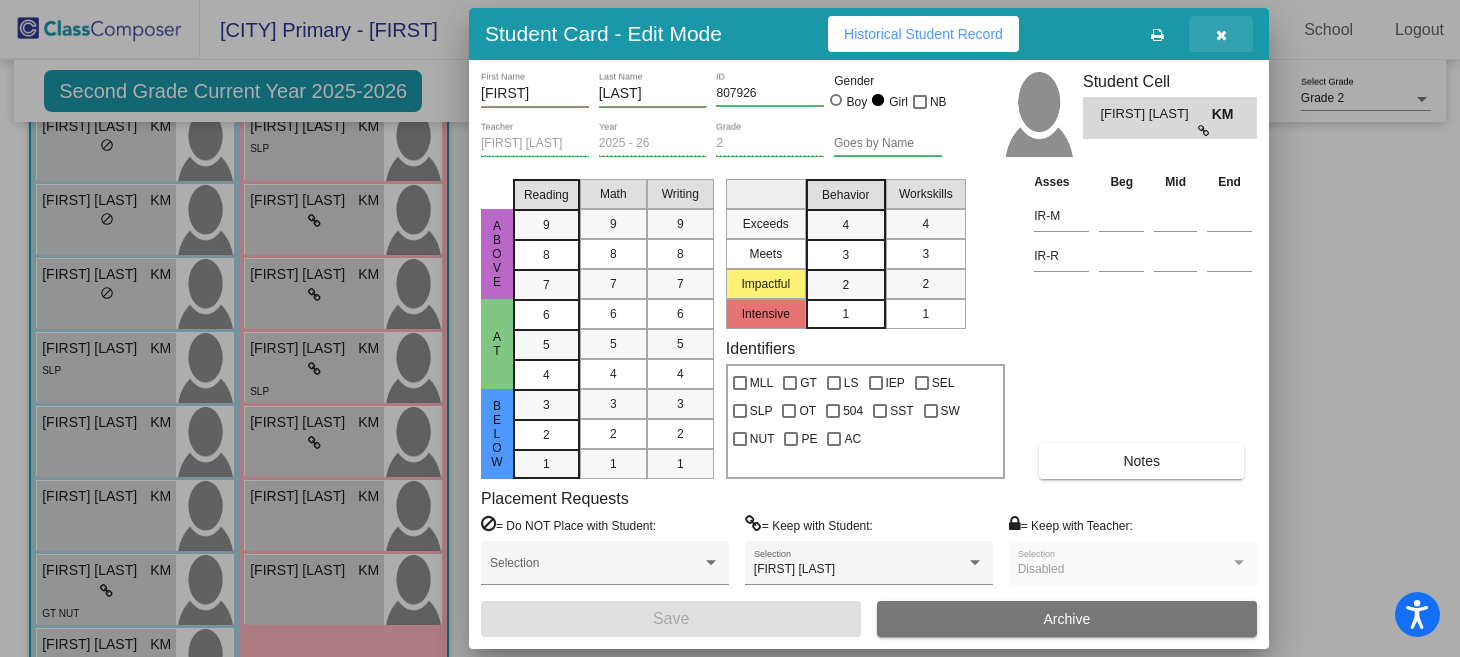 click at bounding box center (1221, 35) 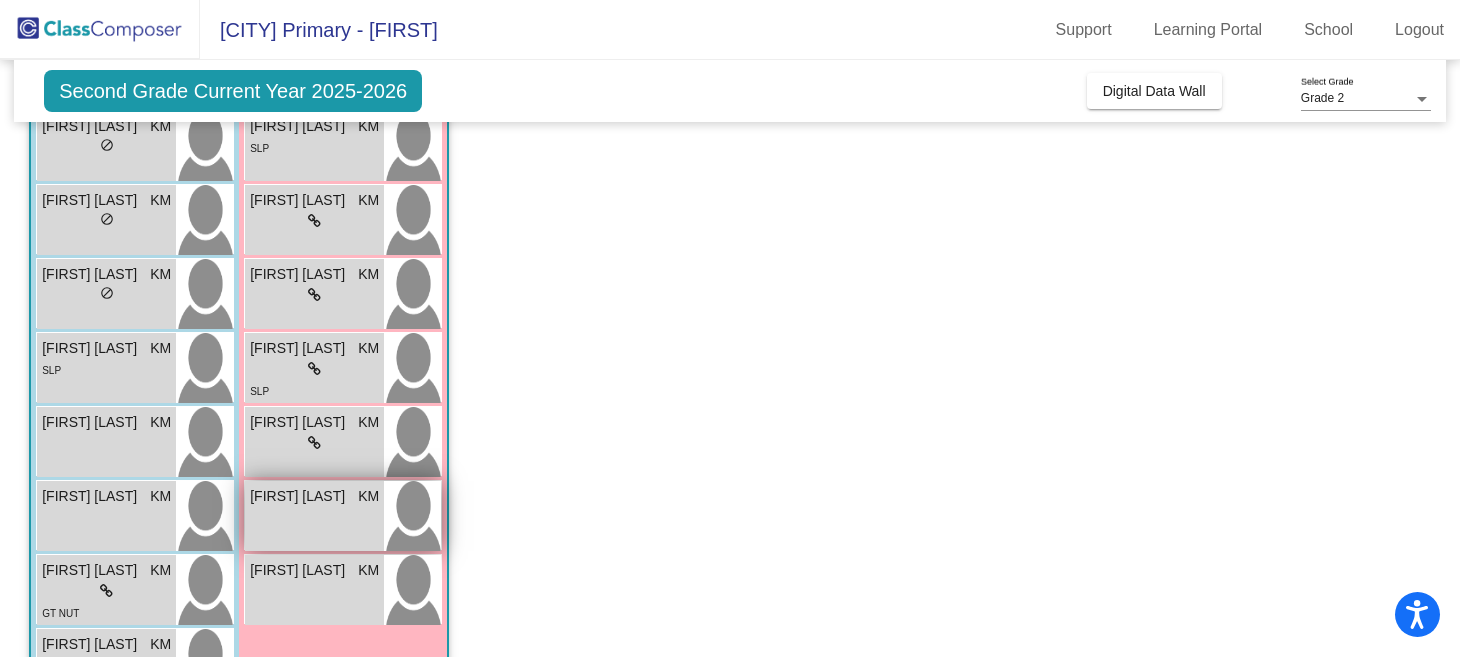 click on "[FIRST] [LAST] KM lock do_not_disturb_alt" at bounding box center (314, 516) 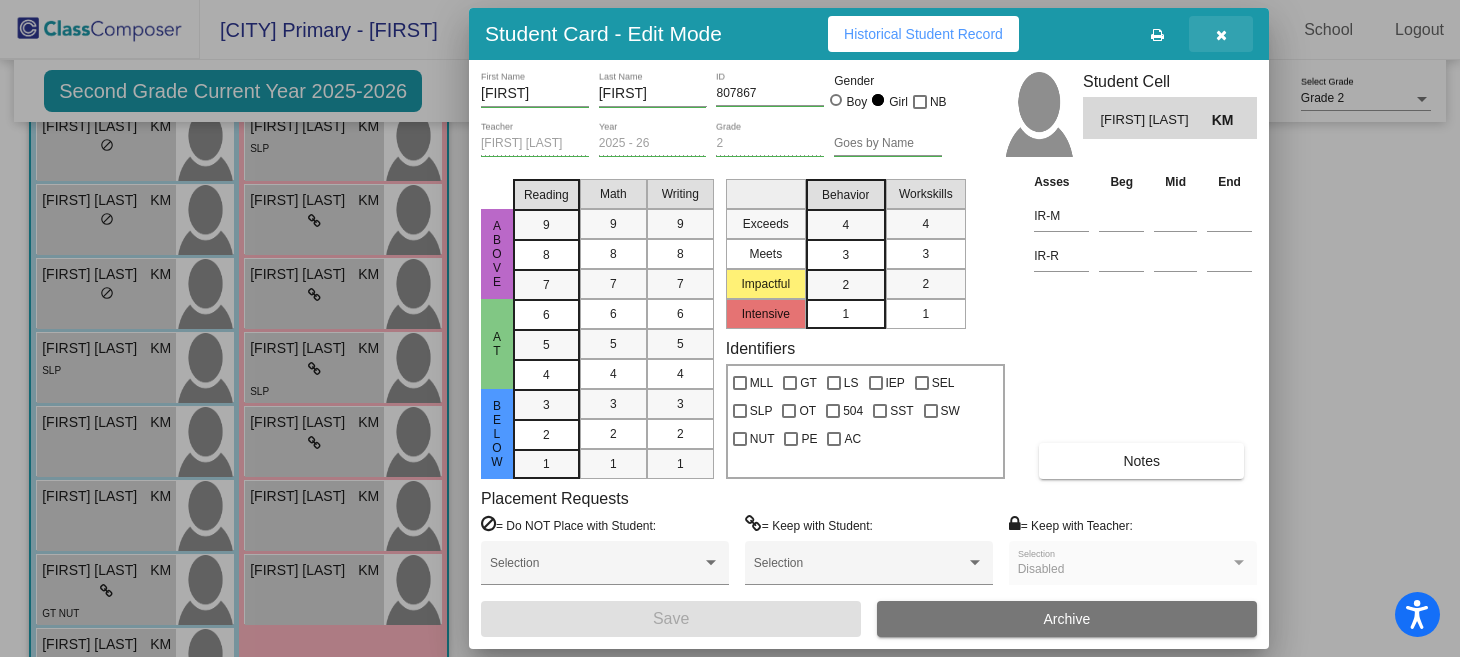 click at bounding box center (1221, 35) 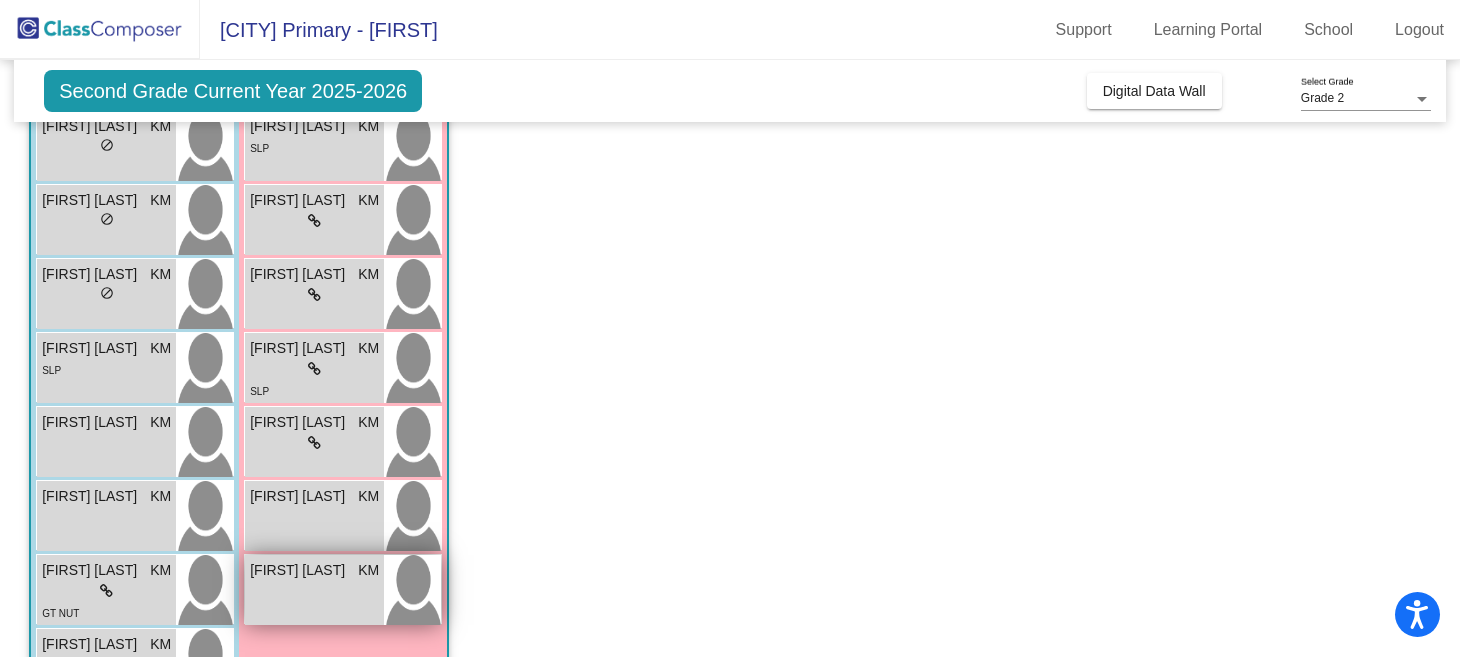 click on "[FIRST] [LAST]" at bounding box center [300, 570] 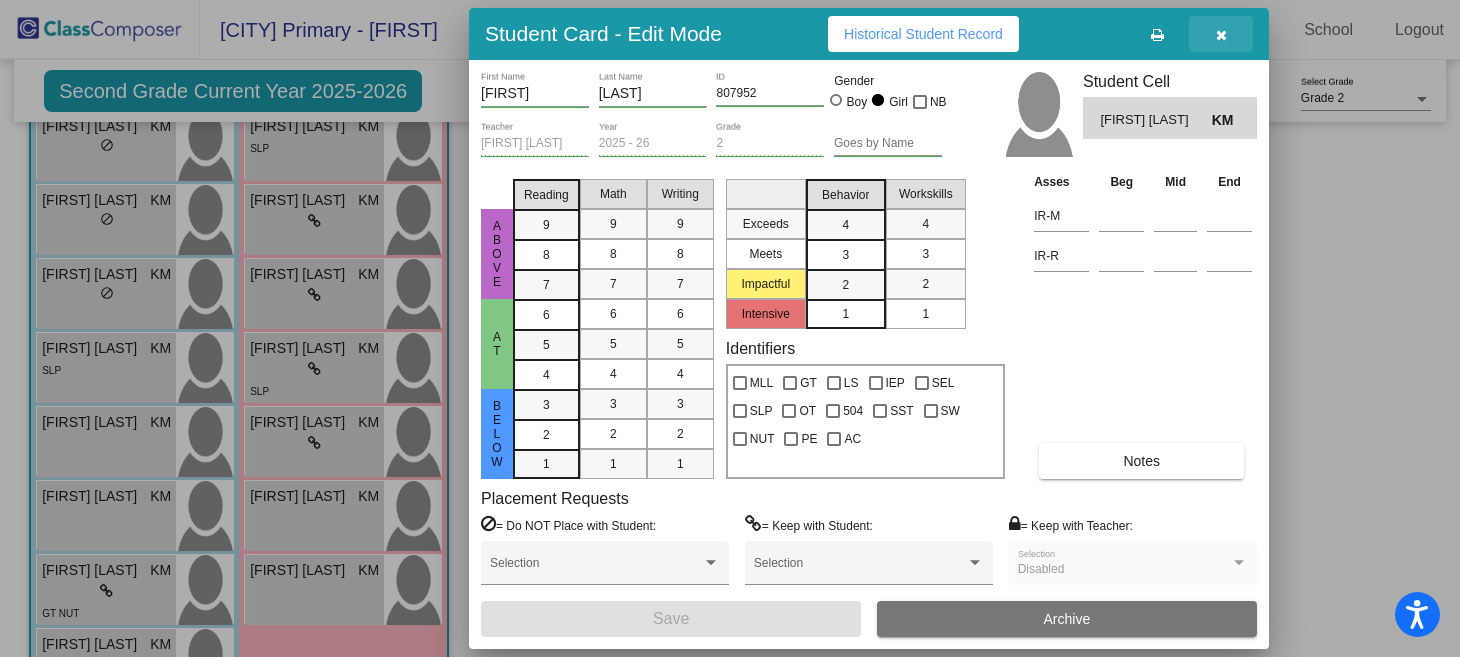 click at bounding box center [1221, 34] 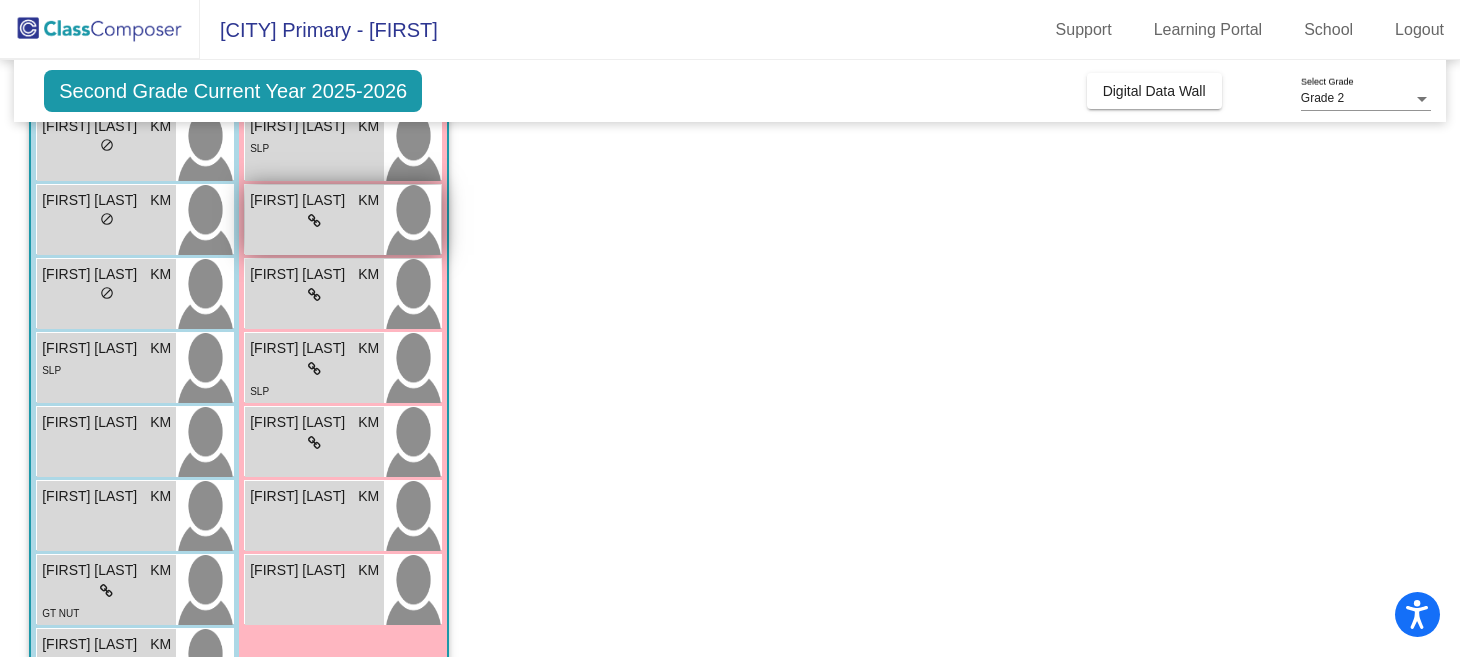 click on "lock do_not_disturb_alt" at bounding box center (314, 221) 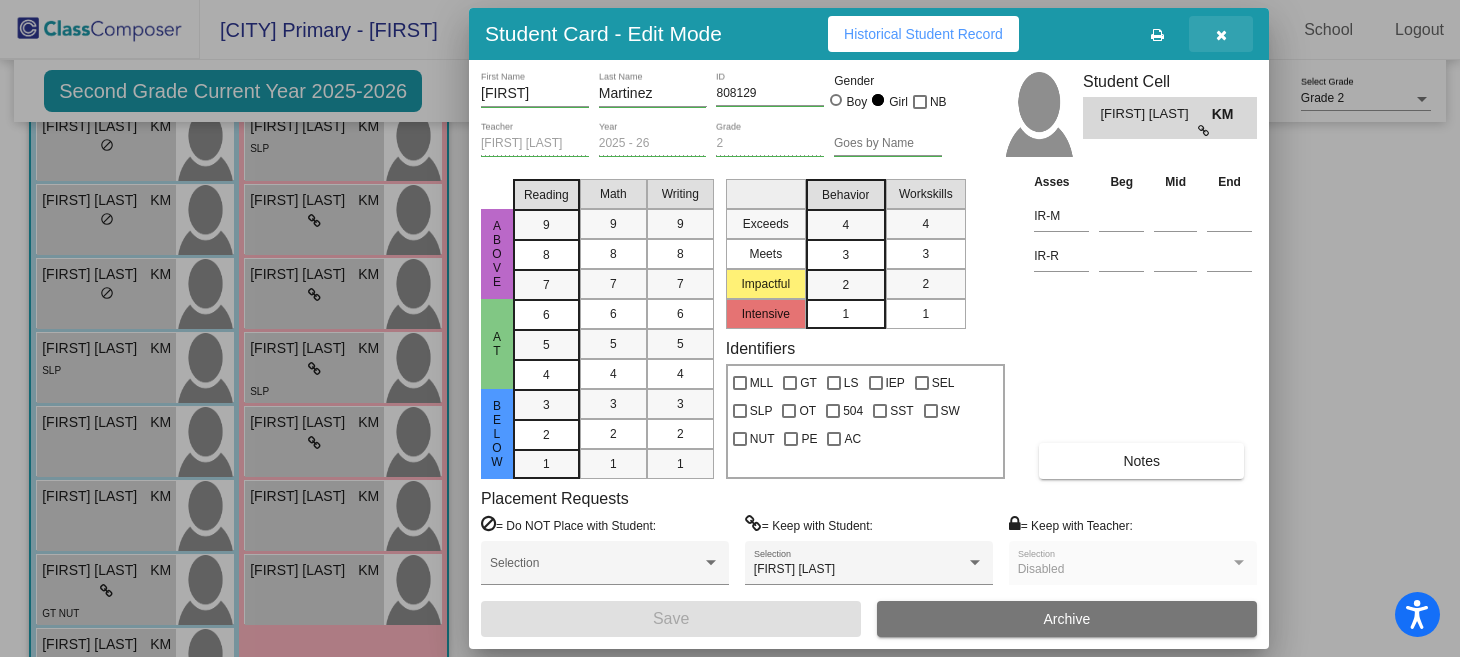 click at bounding box center [1221, 35] 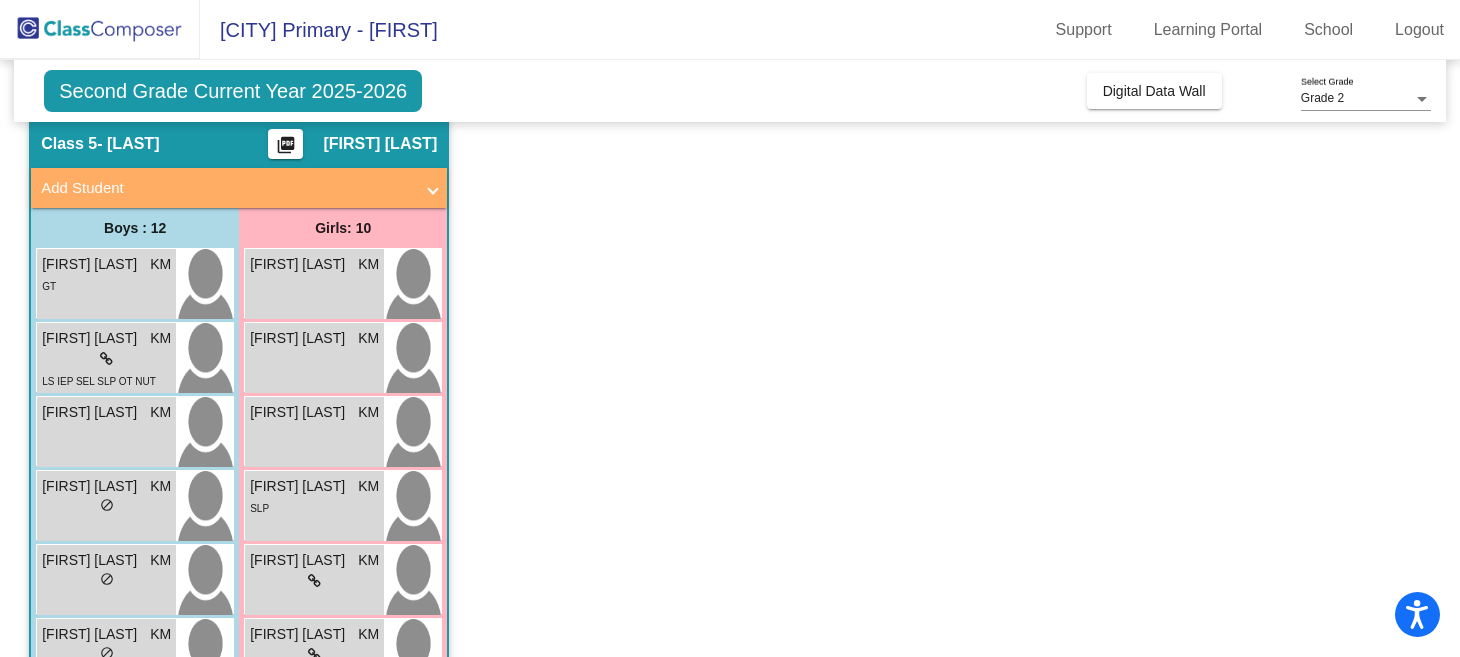 scroll, scrollTop: 0, scrollLeft: 0, axis: both 